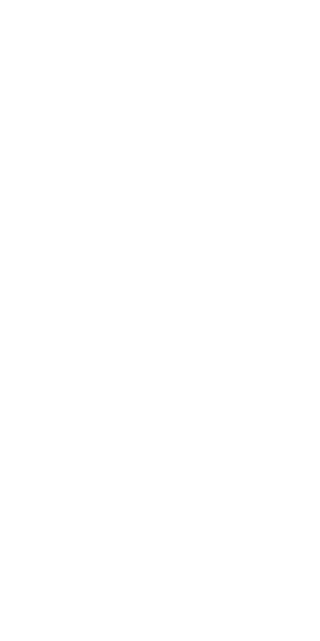 scroll, scrollTop: 0, scrollLeft: 0, axis: both 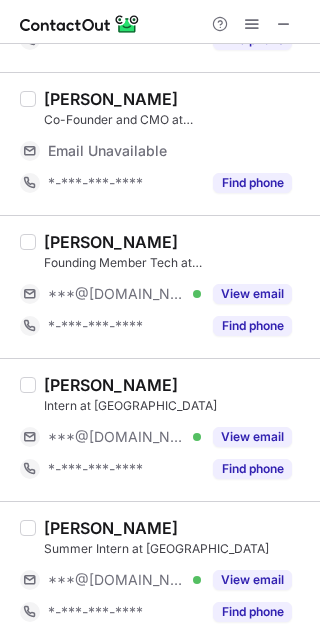 click on "[PERSON_NAME]" at bounding box center (111, 242) 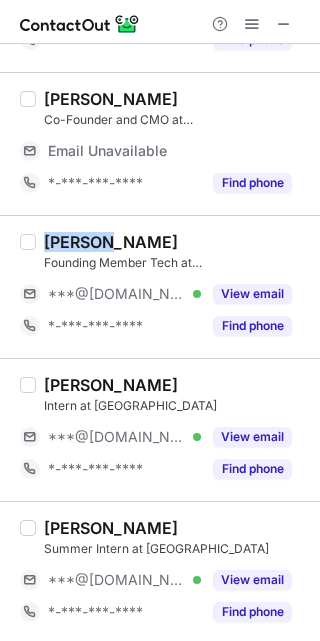 click on "[PERSON_NAME]" at bounding box center (111, 242) 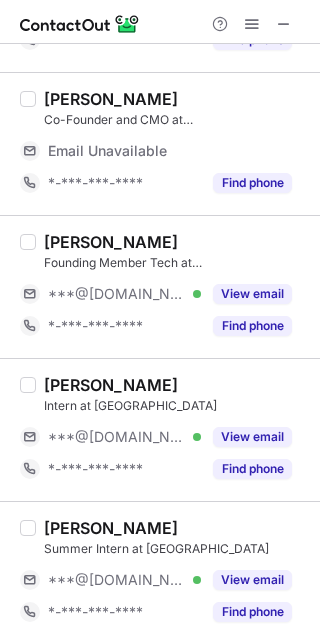 click on "Founding Member Tech at [GEOGRAPHIC_DATA]" at bounding box center [176, 263] 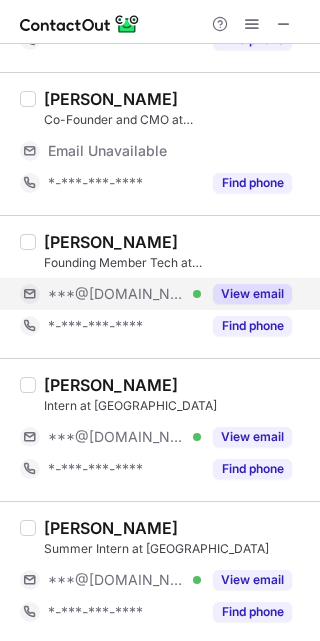 click on "View email" at bounding box center (246, 294) 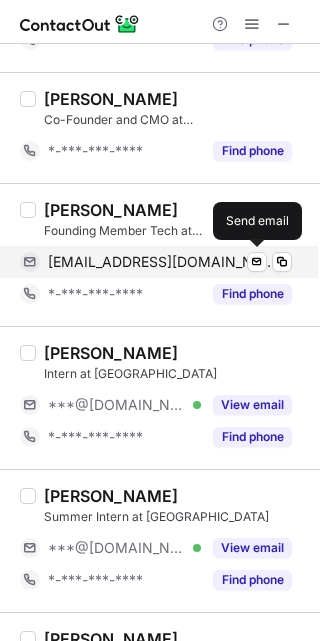 click on "[EMAIL_ADDRESS][DOMAIN_NAME] Verified" at bounding box center [170, 262] 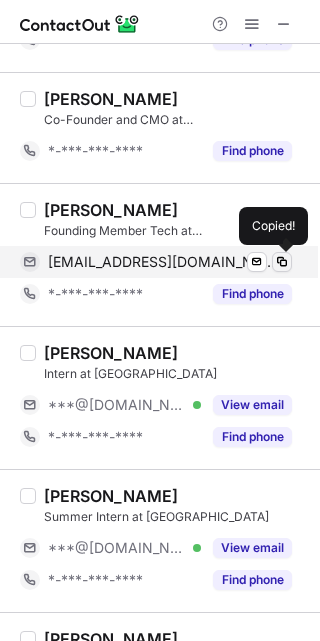 click at bounding box center [282, 262] 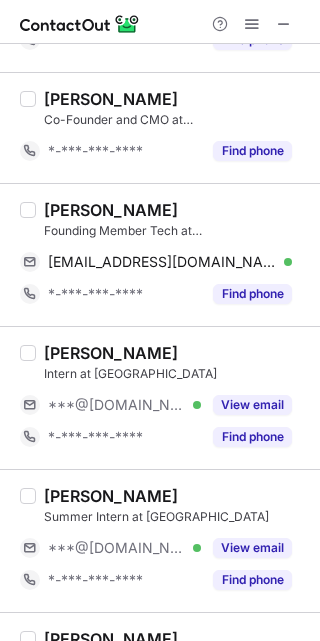 click on "[PERSON_NAME]" at bounding box center (111, 353) 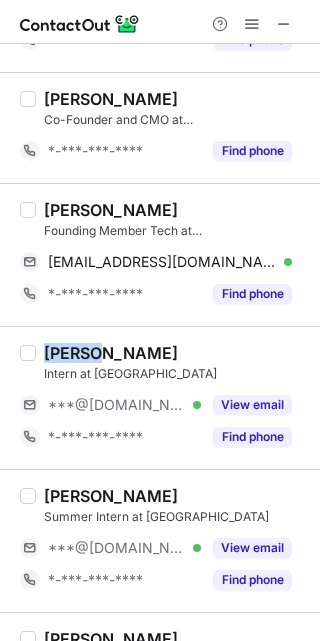 click on "[PERSON_NAME]" at bounding box center (111, 353) 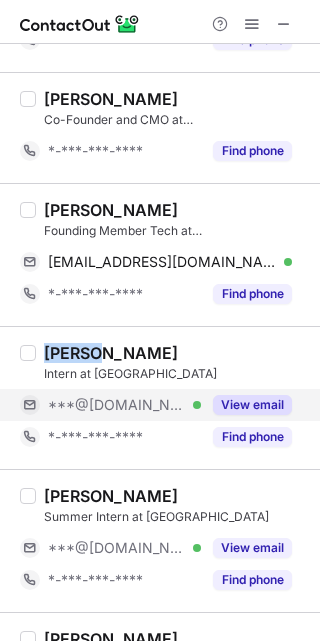 drag, startPoint x: 260, startPoint y: 428, endPoint x: 259, endPoint y: 410, distance: 18.027756 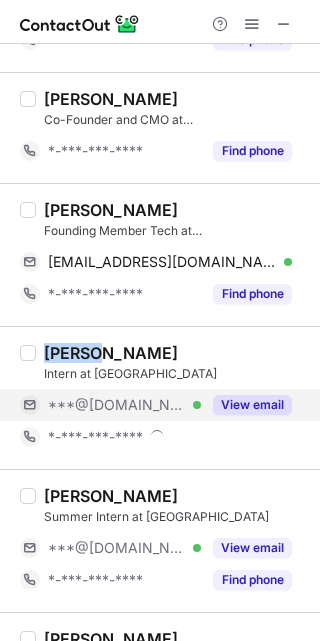 click on "View email" at bounding box center [252, 405] 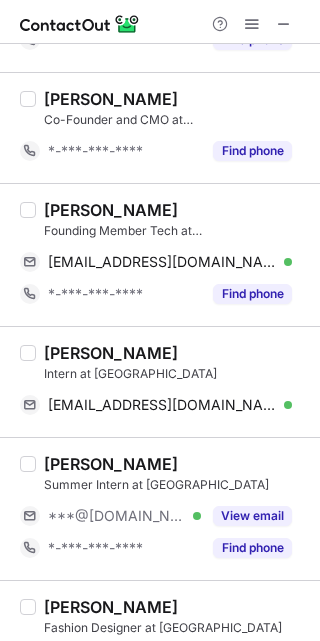 drag, startPoint x: 279, startPoint y: 415, endPoint x: 316, endPoint y: 356, distance: 69.641945 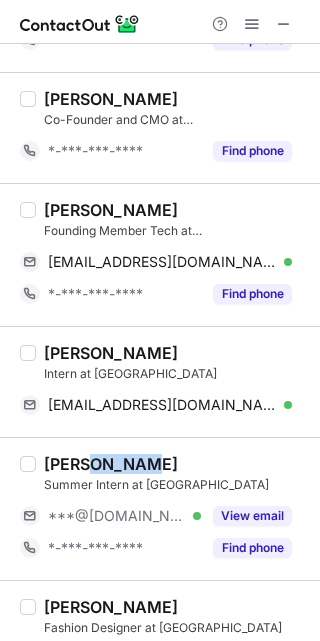 click on "[PERSON_NAME]" at bounding box center [111, 464] 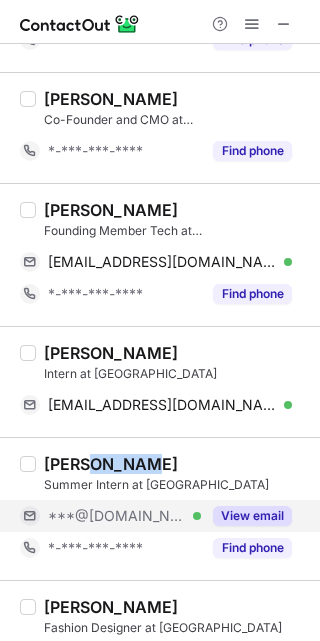 click on "View email" at bounding box center [252, 516] 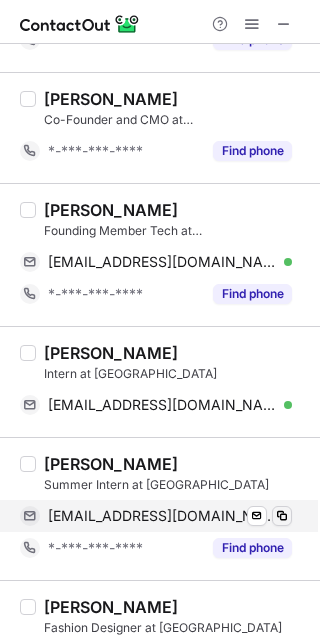 drag, startPoint x: 272, startPoint y: 497, endPoint x: 274, endPoint y: 508, distance: 11.18034 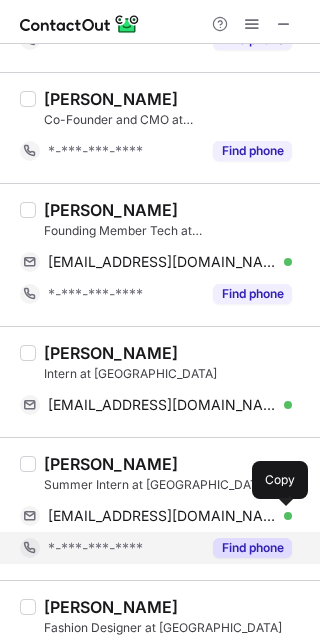 click on "Find phone" at bounding box center [246, 548] 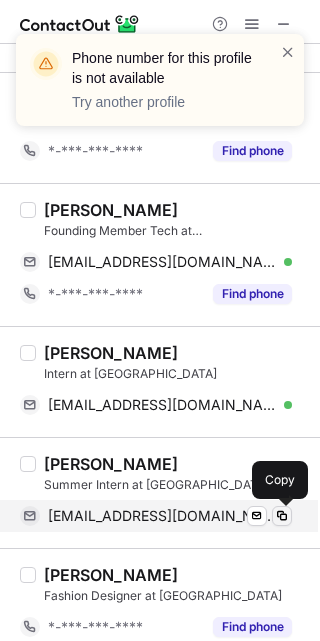 click at bounding box center [282, 516] 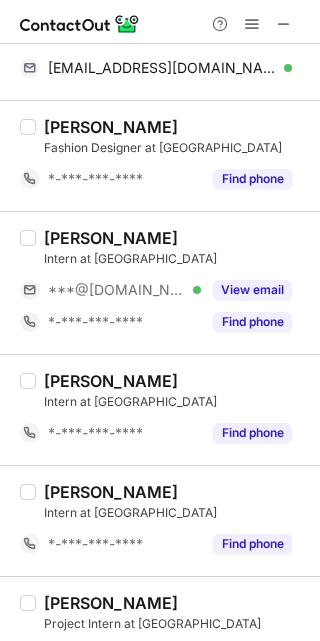 scroll, scrollTop: 600, scrollLeft: 0, axis: vertical 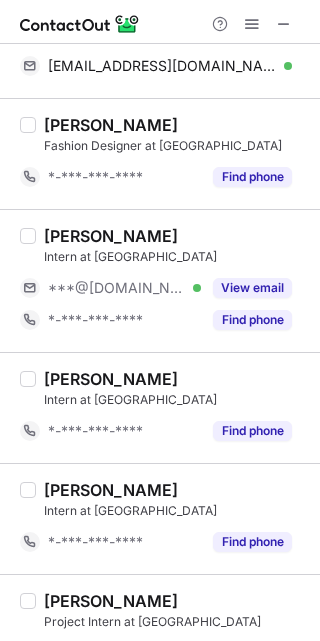 click on "[PERSON_NAME]" at bounding box center (111, 236) 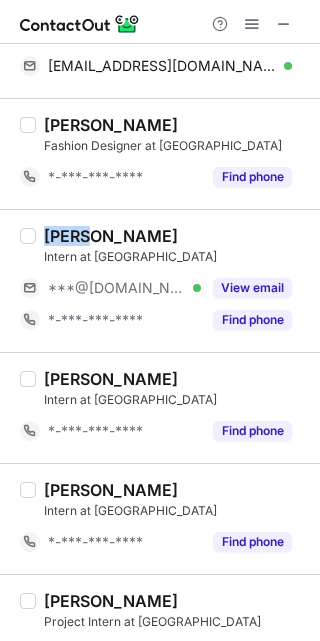 click on "[PERSON_NAME]" at bounding box center (111, 236) 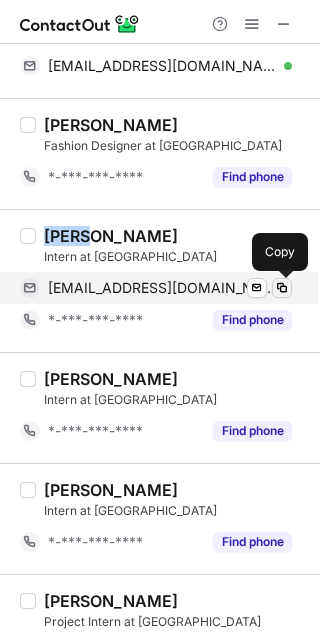 click at bounding box center [282, 288] 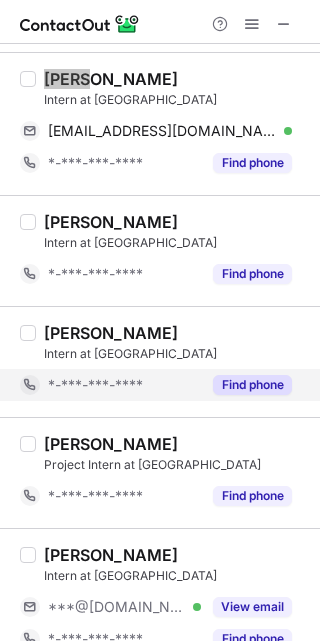 scroll, scrollTop: 930, scrollLeft: 0, axis: vertical 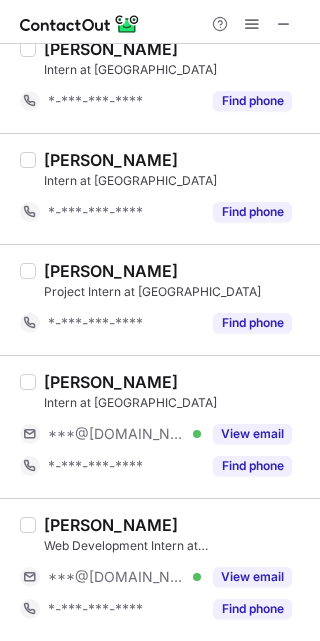 click on "[PERSON_NAME]" at bounding box center (111, 382) 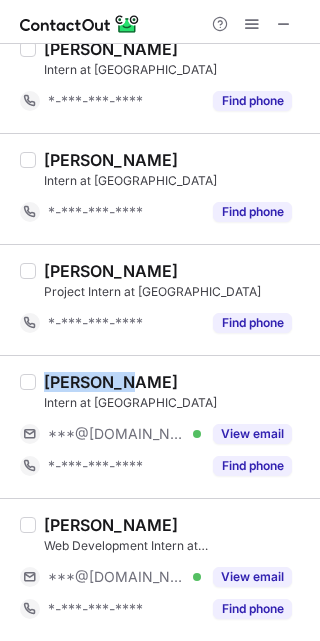 click on "[PERSON_NAME]" at bounding box center (111, 382) 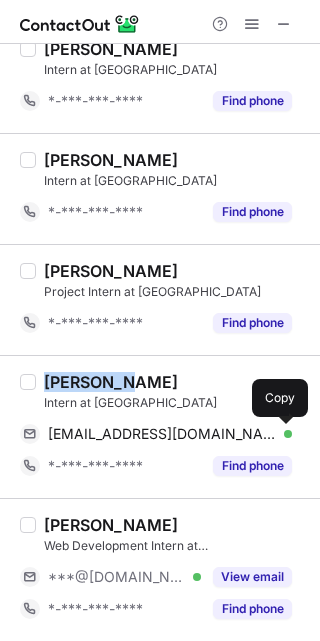 drag, startPoint x: 281, startPoint y: 432, endPoint x: 314, endPoint y: 393, distance: 51.088158 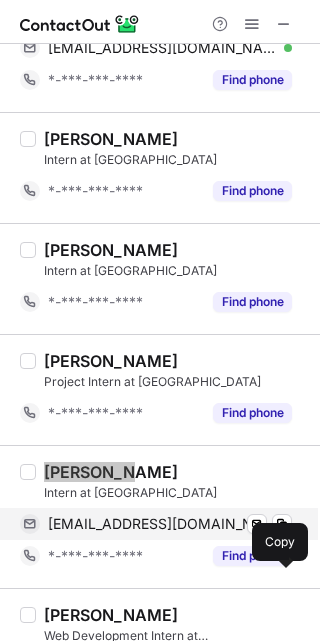 scroll, scrollTop: 930, scrollLeft: 0, axis: vertical 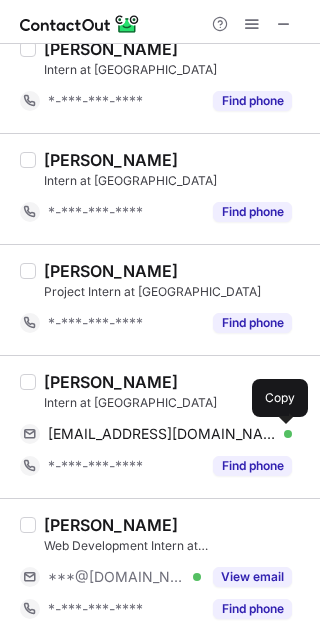 click on "Arnav Bajaj" at bounding box center (111, 525) 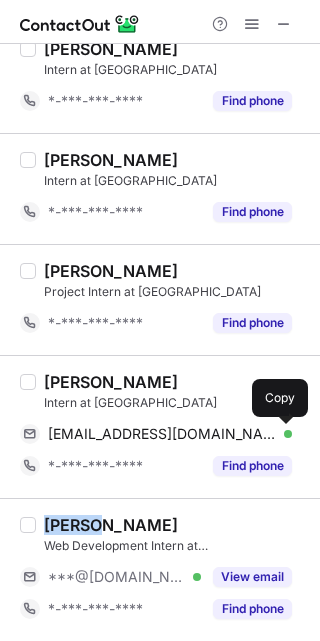 click on "Arnav Bajaj" at bounding box center (111, 525) 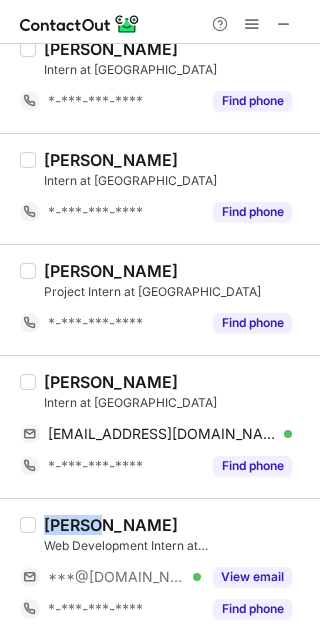 copy on "Arnav" 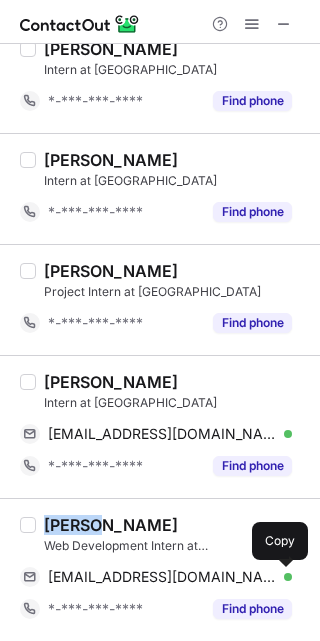 drag, startPoint x: 281, startPoint y: 573, endPoint x: 309, endPoint y: 540, distance: 43.27817 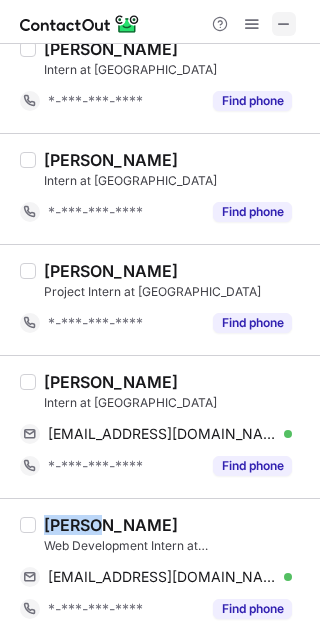 click at bounding box center (284, 24) 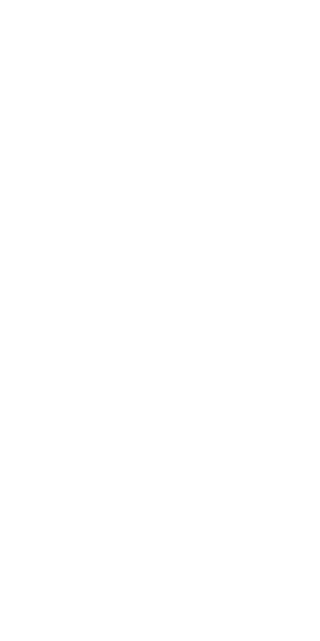 scroll, scrollTop: 0, scrollLeft: 0, axis: both 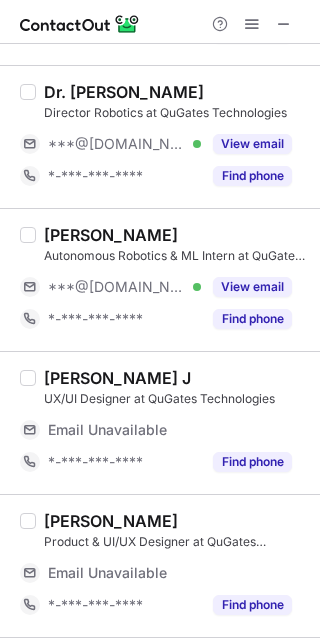 click on "Aaryan Vijai" at bounding box center [111, 235] 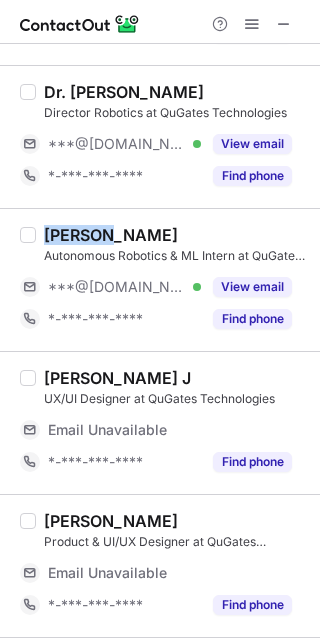 click on "Aaryan Vijai" at bounding box center (111, 235) 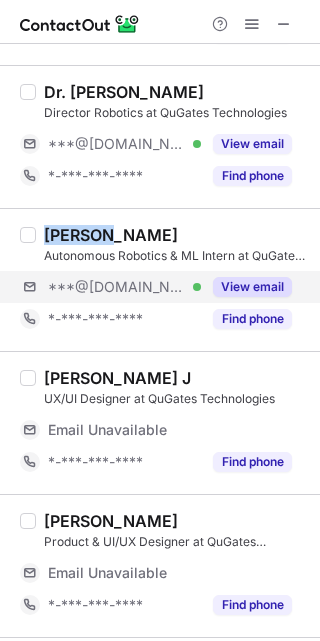 copy on "Aaryan" 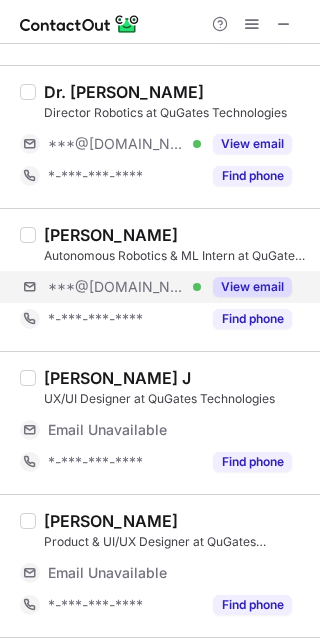 click on "***@gmail.com Verified View email" at bounding box center [164, 287] 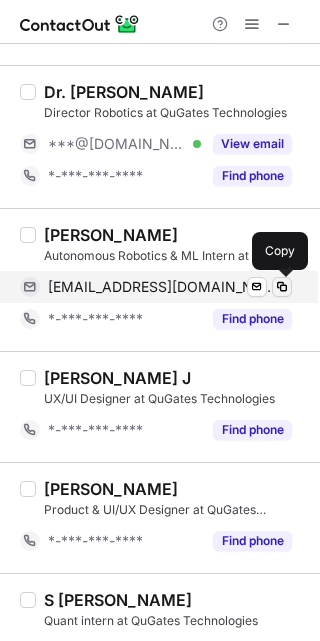 drag, startPoint x: 275, startPoint y: 285, endPoint x: 282, endPoint y: 275, distance: 12.206555 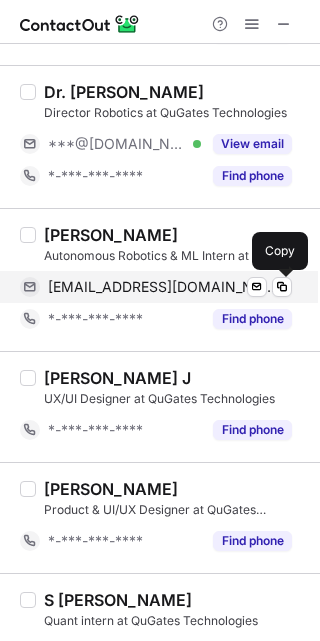 click at bounding box center (282, 287) 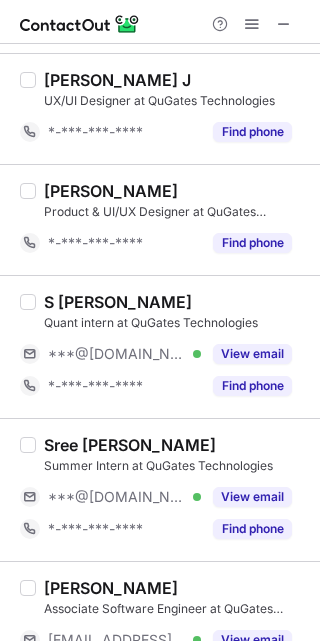 scroll, scrollTop: 750, scrollLeft: 0, axis: vertical 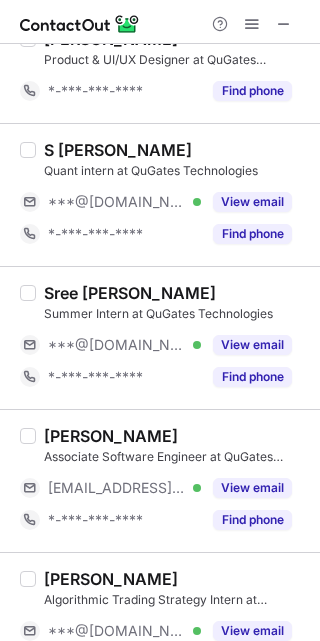 click on "S Varun Narayanaa" at bounding box center (118, 150) 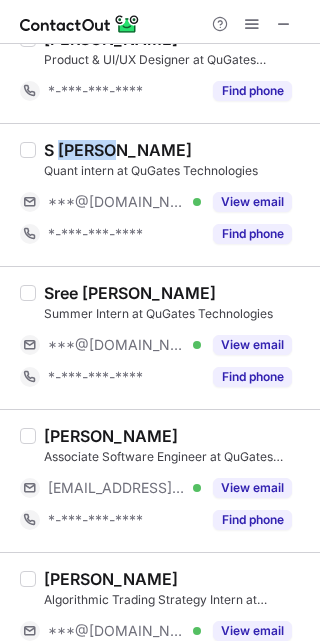 click on "S Varun Narayanaa" at bounding box center (118, 150) 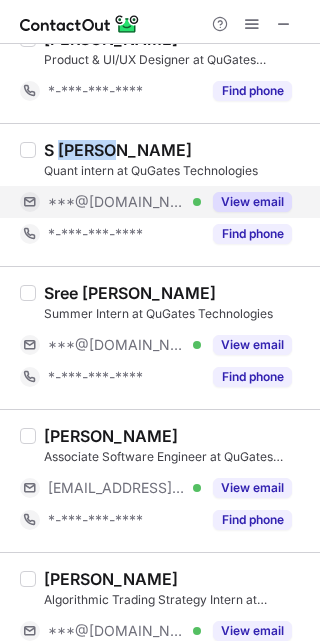 copy on "Varun" 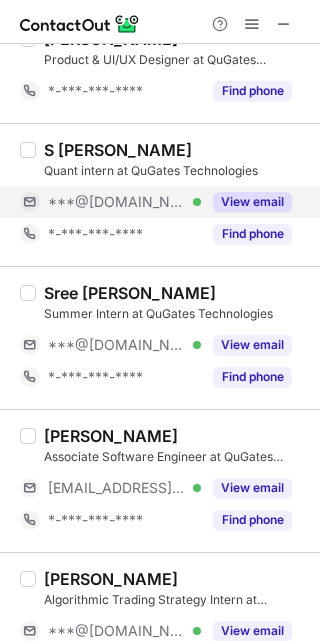 click on "View email" at bounding box center (246, 202) 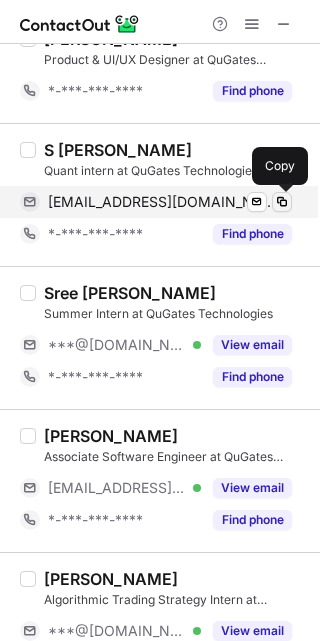click at bounding box center (282, 202) 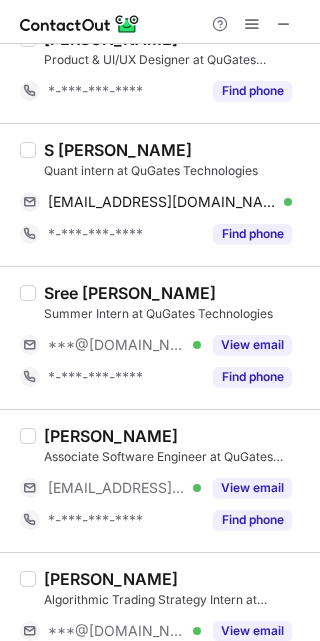 click on "Sree Nidhi Arcot" at bounding box center [130, 293] 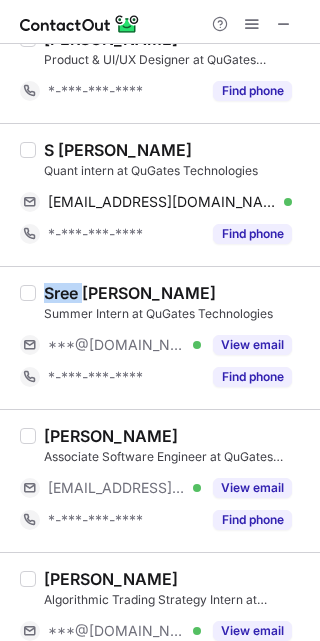 click on "Sree Nidhi Arcot" at bounding box center (130, 293) 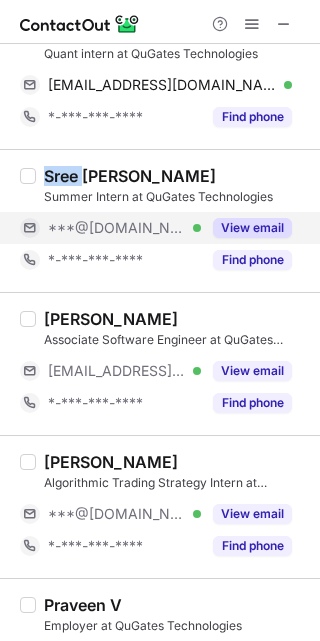 scroll, scrollTop: 672, scrollLeft: 0, axis: vertical 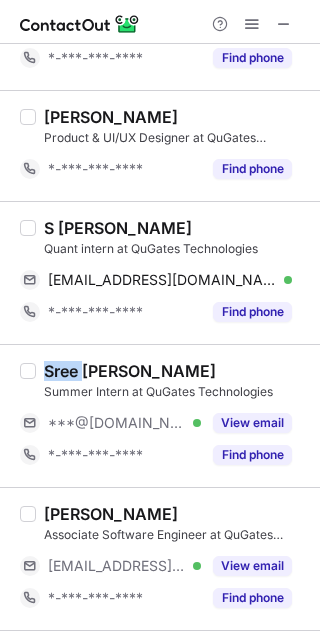drag, startPoint x: 276, startPoint y: 416, endPoint x: 308, endPoint y: 387, distance: 43.185646 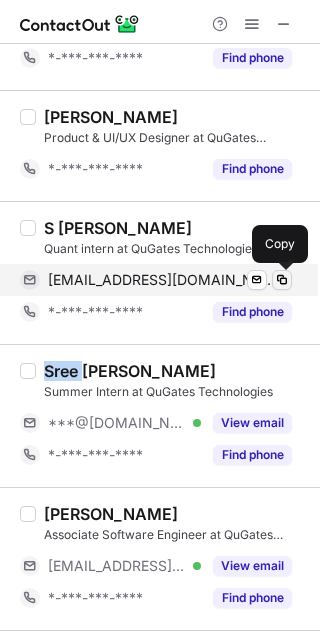 click at bounding box center [282, 280] 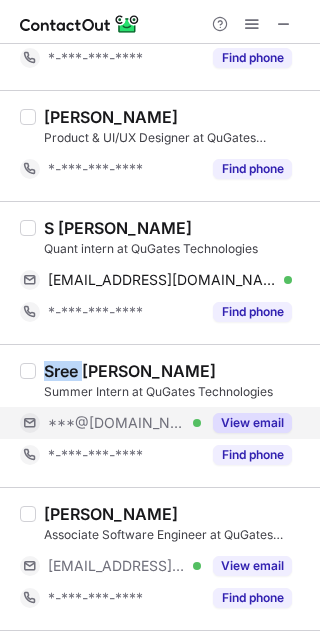 click on "View email" at bounding box center (252, 423) 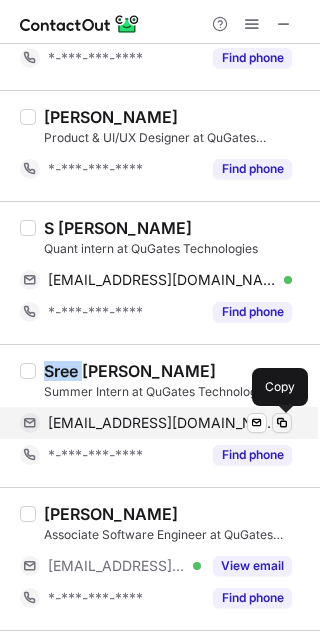 click at bounding box center [282, 423] 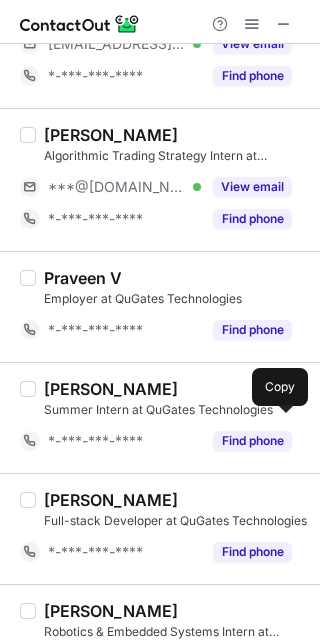 scroll, scrollTop: 1205, scrollLeft: 0, axis: vertical 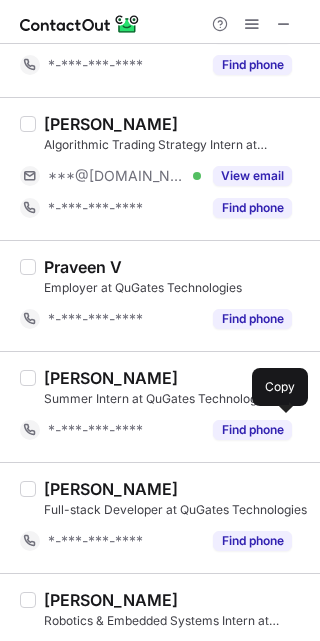 click on "Sumukha Nayak" at bounding box center (111, 124) 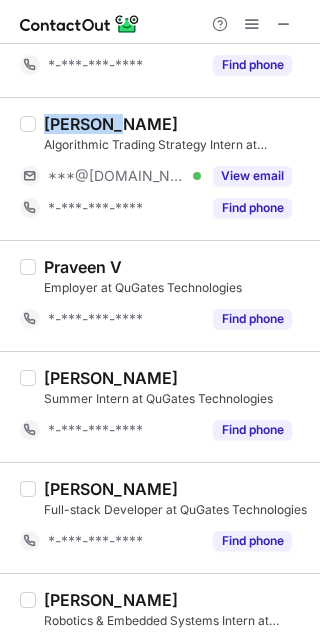 click on "Sumukha Nayak" at bounding box center (111, 124) 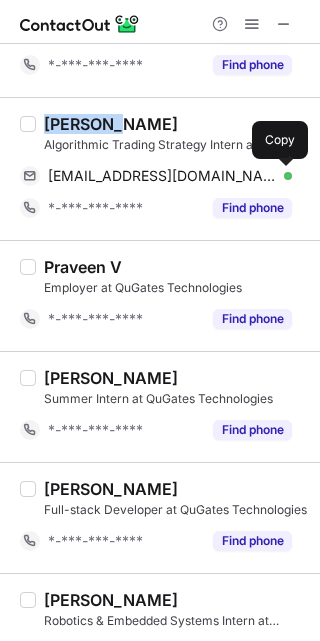 drag, startPoint x: 291, startPoint y: 168, endPoint x: 307, endPoint y: 275, distance: 108.18965 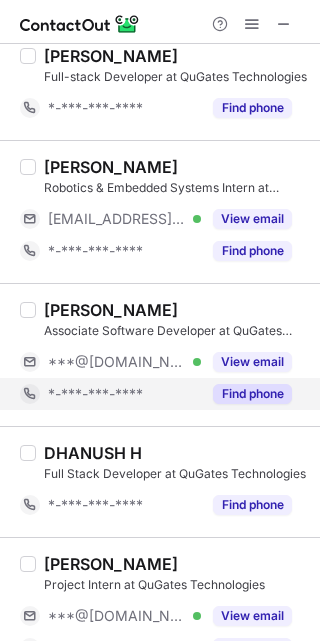 scroll, scrollTop: 1805, scrollLeft: 0, axis: vertical 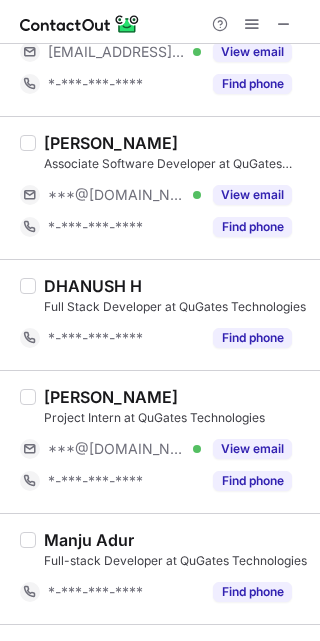 click on "Satvik Magal" at bounding box center (111, 397) 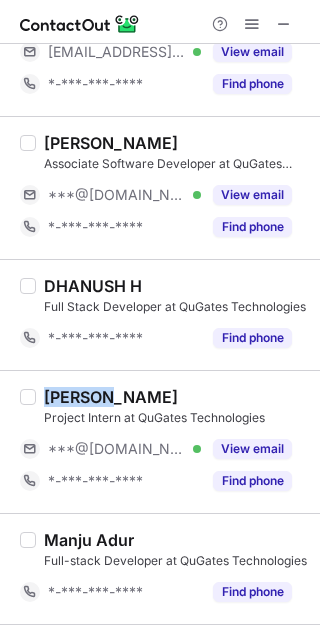 click on "Satvik Magal" at bounding box center (111, 397) 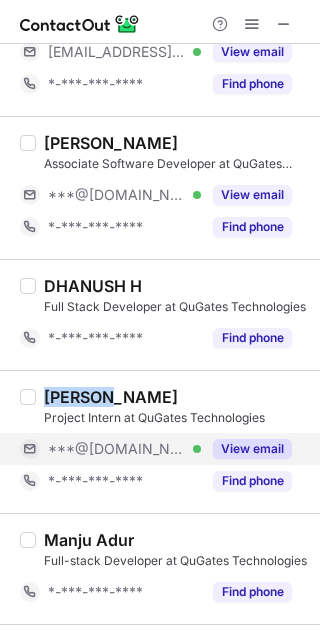 copy on "Satvik" 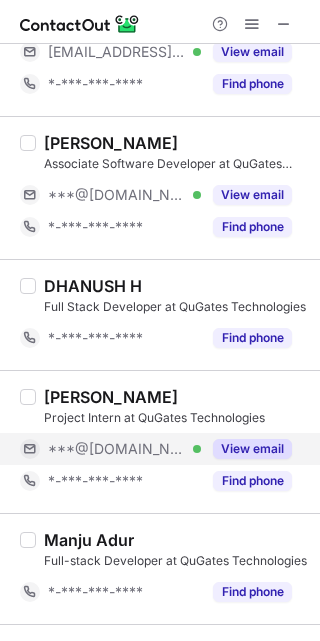 click on "View email" at bounding box center [246, 449] 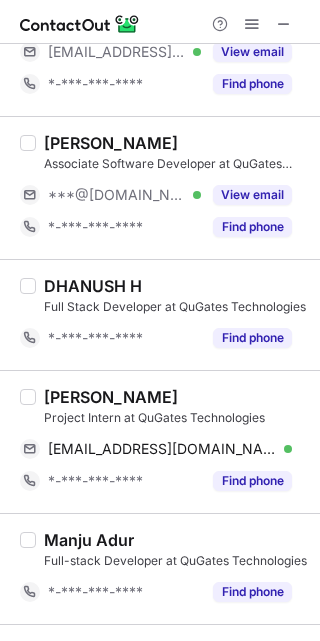 drag, startPoint x: 285, startPoint y: 446, endPoint x: 319, endPoint y: 407, distance: 51.739735 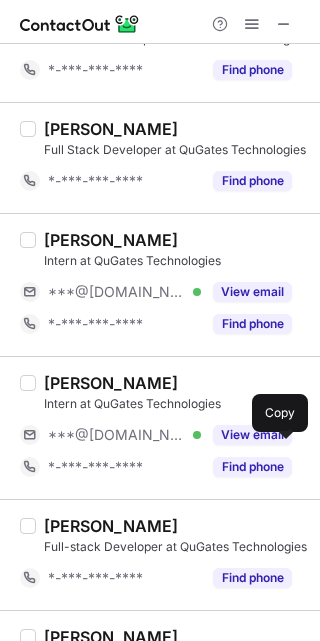 scroll, scrollTop: 2492, scrollLeft: 0, axis: vertical 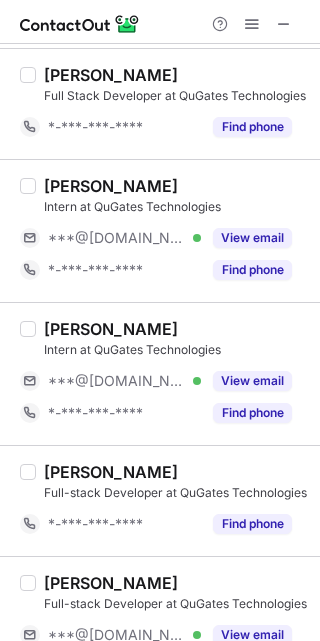 click on "Sahaj Jangid Intern at QuGates Technologies" at bounding box center (176, 196) 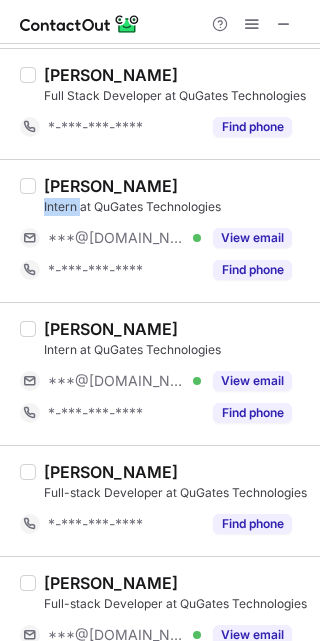 click on "Sahaj Jangid Intern at QuGates Technologies" at bounding box center (176, 196) 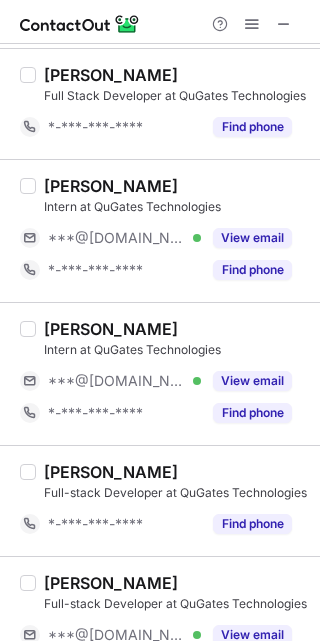 click on "Sahaj Jangid" at bounding box center (111, 186) 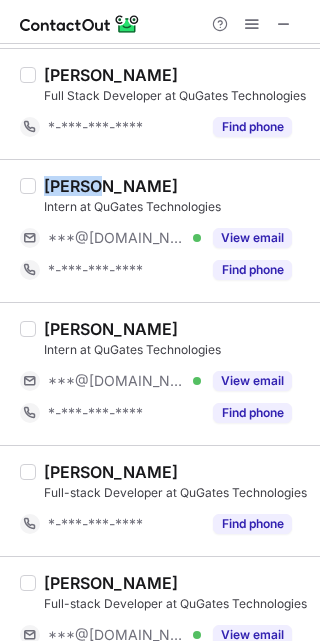 click on "Sahaj Jangid" at bounding box center (111, 186) 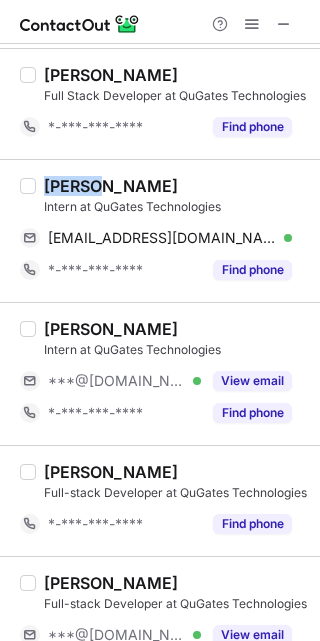drag, startPoint x: 279, startPoint y: 235, endPoint x: 302, endPoint y: 267, distance: 39.40812 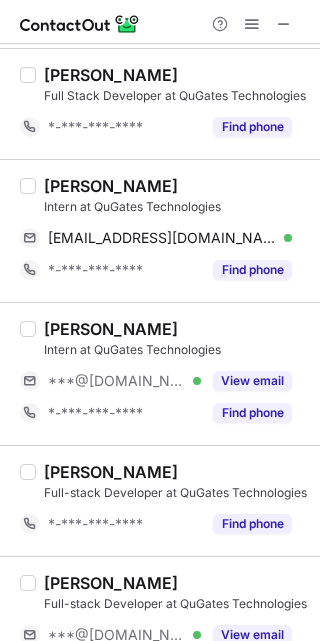 click on "Sagar Ghosh" at bounding box center (111, 329) 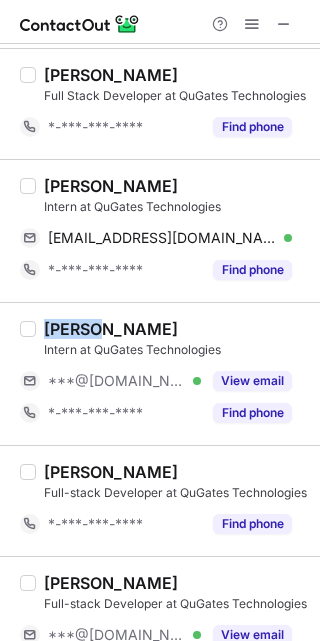 click on "Sagar Ghosh" at bounding box center (111, 329) 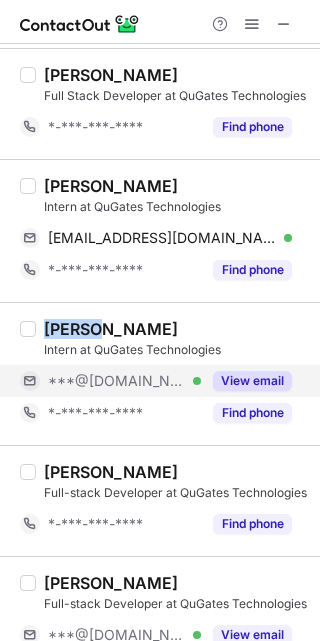 copy on "Sagar" 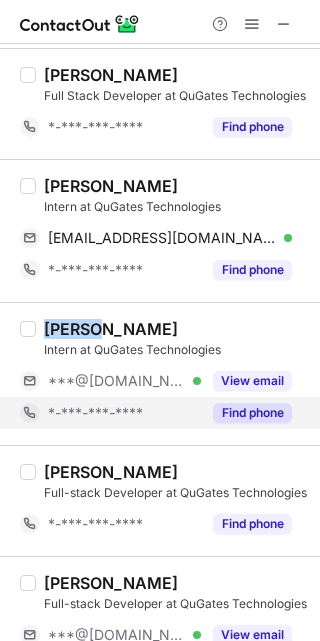 click on "View email" at bounding box center (252, 381) 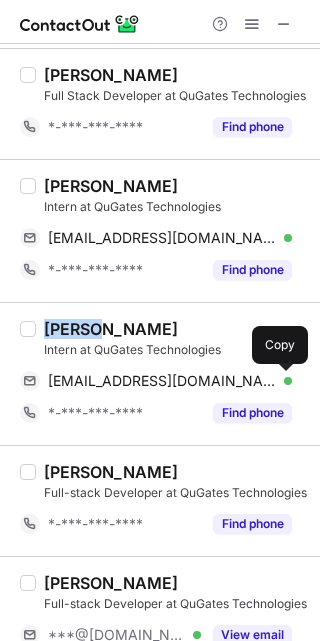 drag, startPoint x: 290, startPoint y: 375, endPoint x: 308, endPoint y: 430, distance: 57.870544 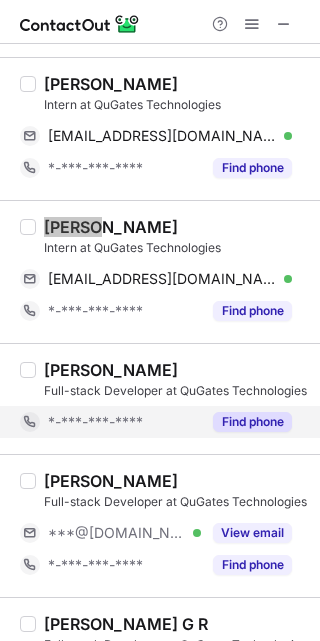 scroll, scrollTop: 2661, scrollLeft: 0, axis: vertical 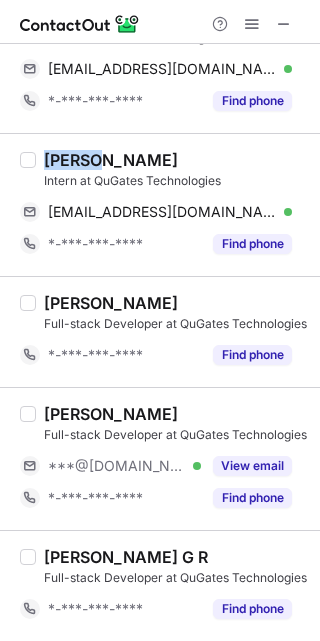 click on "Deendayal Sukhwal Full-stack Developer at QuGates Technologies" at bounding box center [176, 424] 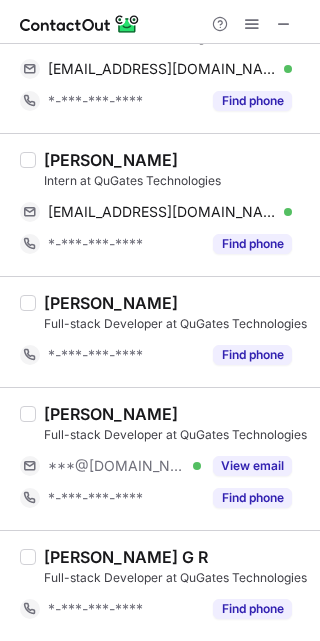 click on "Deendayal Sukhwal" at bounding box center (111, 414) 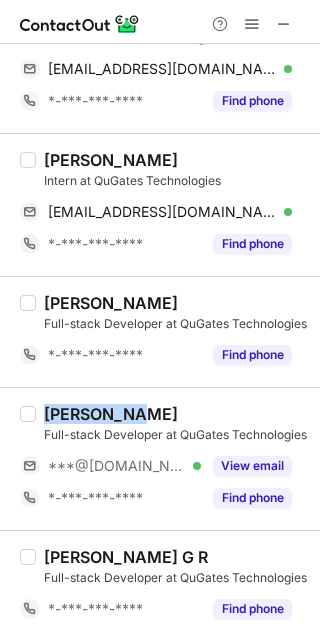 click on "Deendayal Sukhwal" at bounding box center [111, 414] 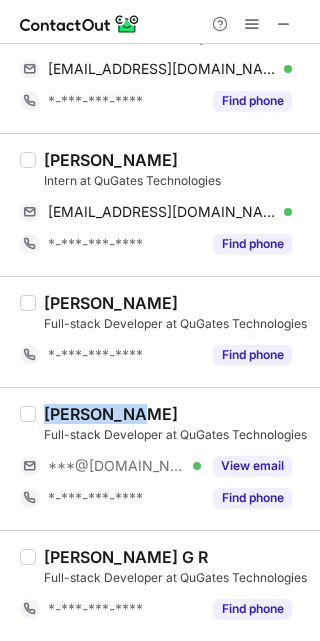 copy on "Deendayal" 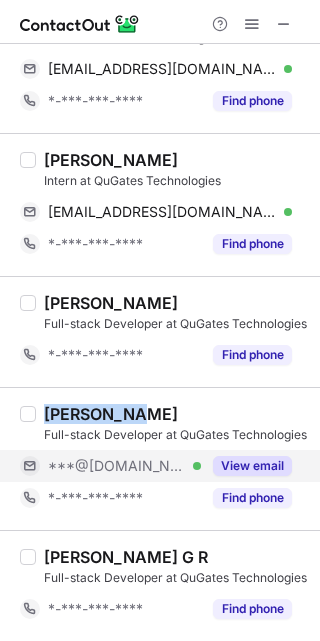 click on "View email" at bounding box center [252, 466] 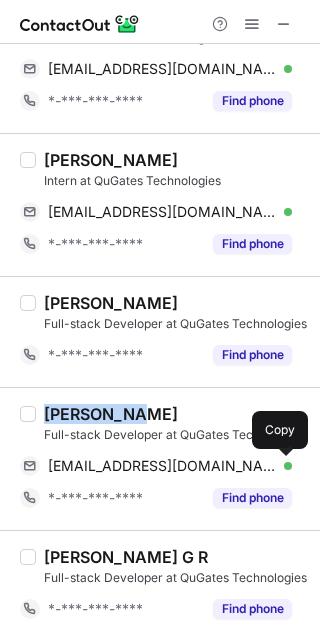 drag, startPoint x: 275, startPoint y: 465, endPoint x: 315, endPoint y: 487, distance: 45.65085 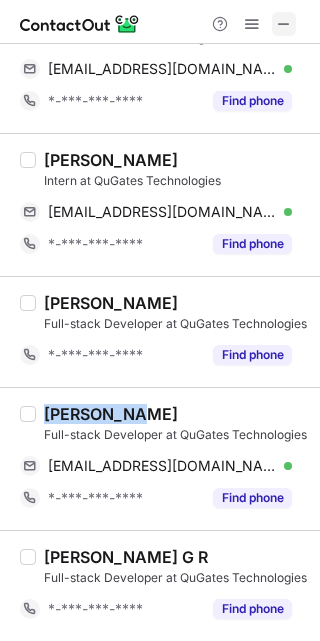 click at bounding box center [284, 24] 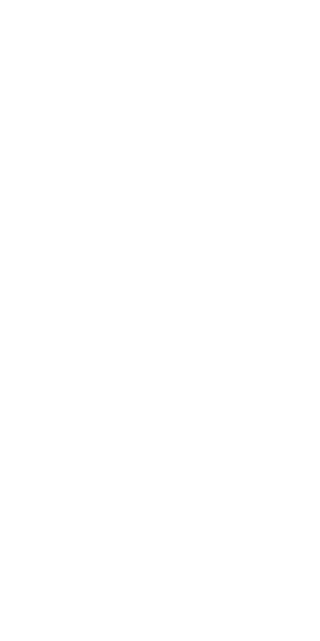 scroll, scrollTop: 0, scrollLeft: 0, axis: both 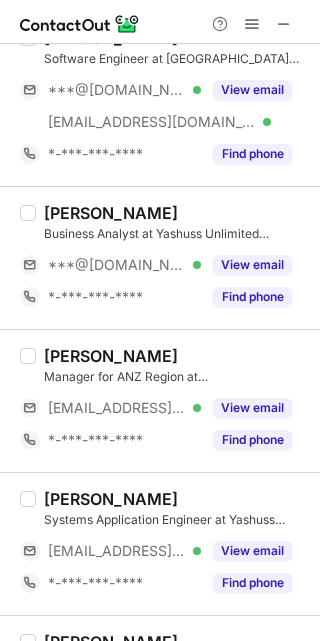 click on "Karishma Bisen" at bounding box center [111, 213] 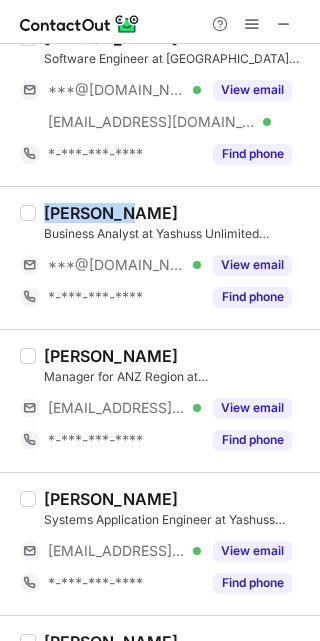 click on "Karishma Bisen" at bounding box center (111, 213) 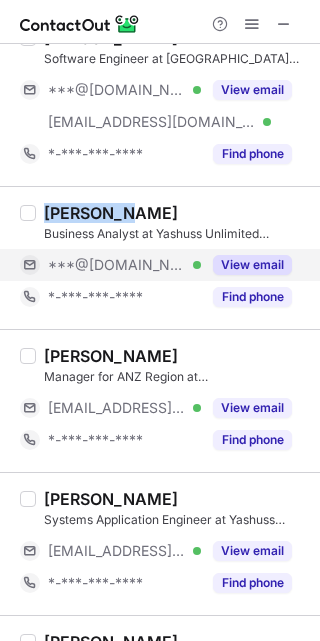 copy on "Karishma" 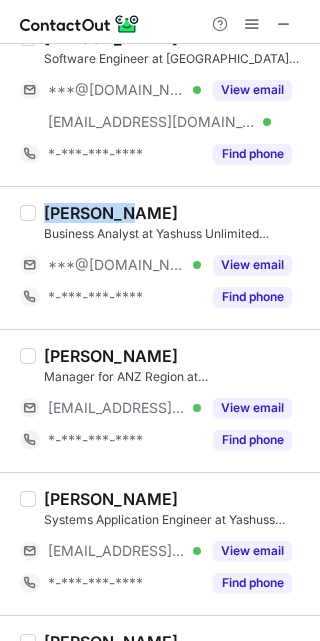 drag, startPoint x: 231, startPoint y: 261, endPoint x: 310, endPoint y: 266, distance: 79.15807 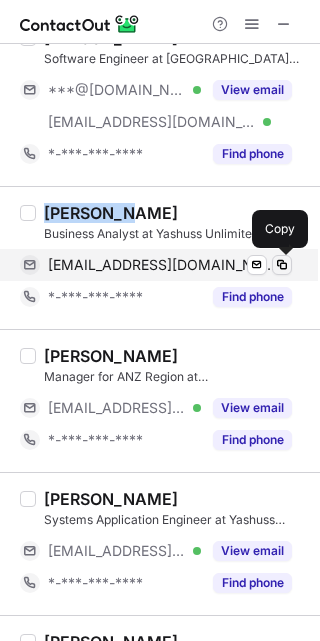 drag, startPoint x: 276, startPoint y: 264, endPoint x: 300, endPoint y: 269, distance: 24.5153 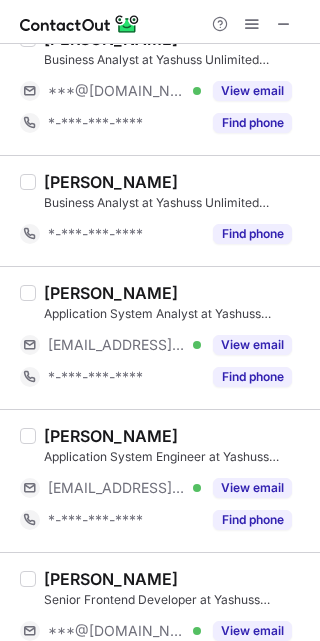 scroll, scrollTop: 2519, scrollLeft: 0, axis: vertical 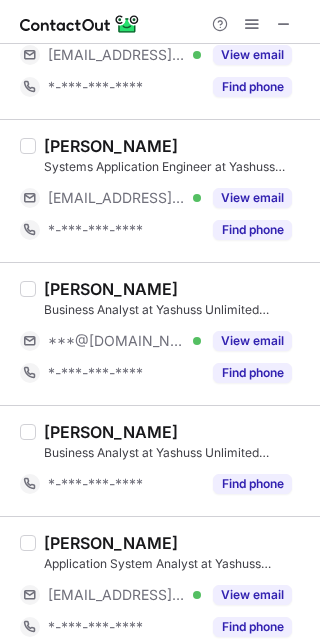 click on "Ashish Dubey" at bounding box center (111, 289) 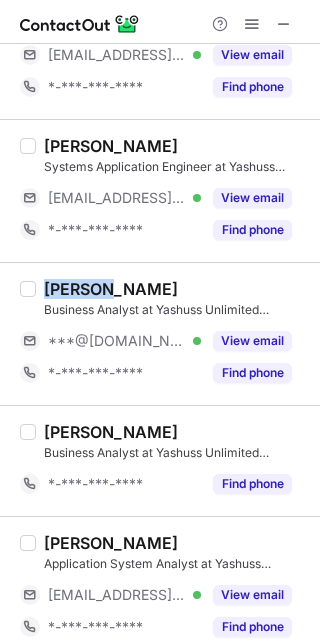 click on "Ashish Dubey" at bounding box center [111, 289] 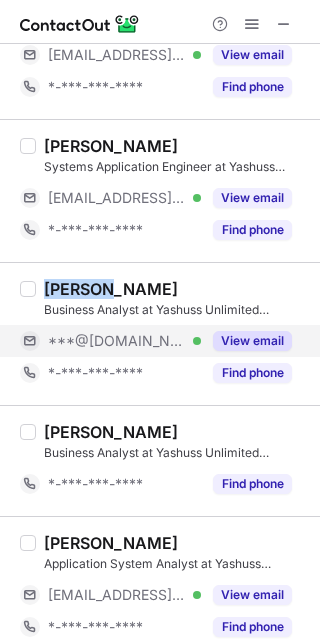 copy on "Ashish" 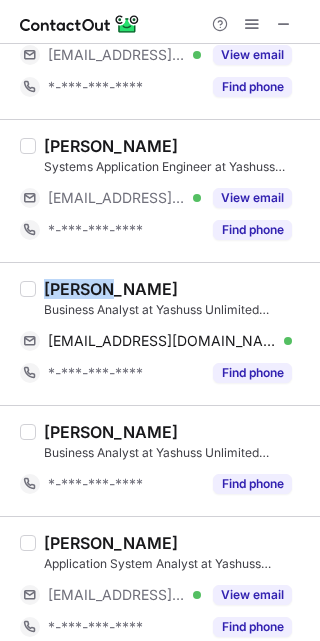 drag, startPoint x: 268, startPoint y: 341, endPoint x: 319, endPoint y: 335, distance: 51.351727 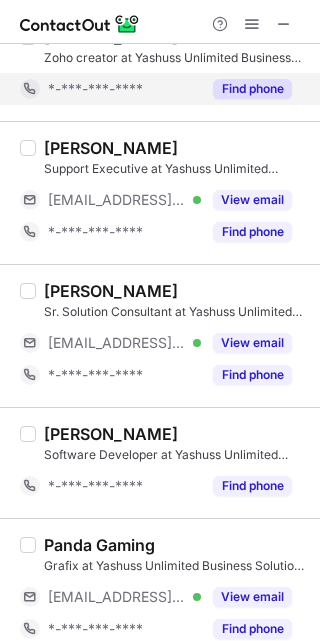 scroll, scrollTop: 3109, scrollLeft: 0, axis: vertical 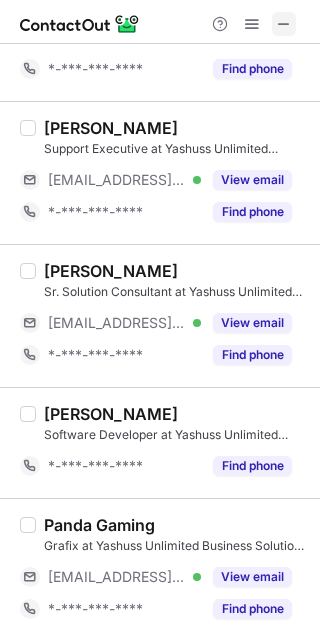 click at bounding box center [252, 24] 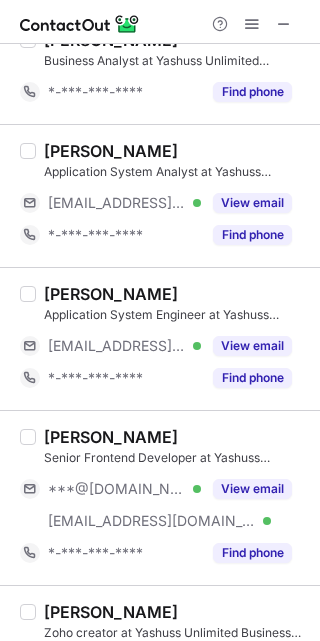 scroll, scrollTop: 3704, scrollLeft: 0, axis: vertical 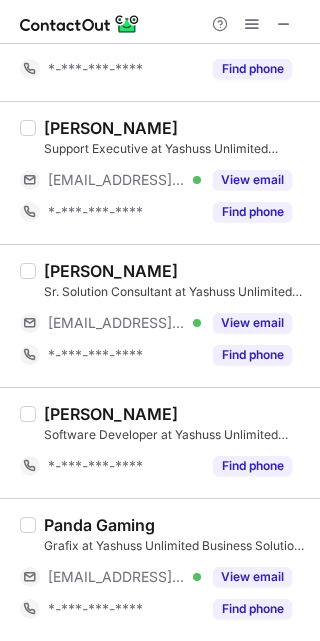 click at bounding box center (160, 22) 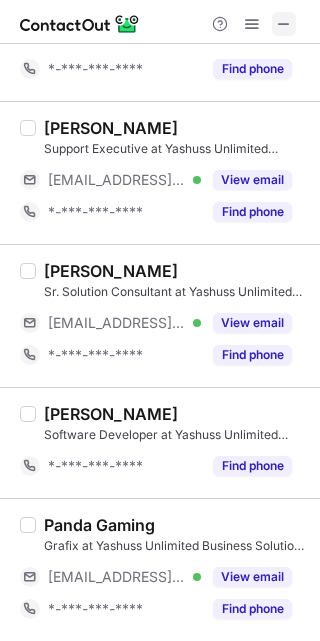 click at bounding box center (284, 24) 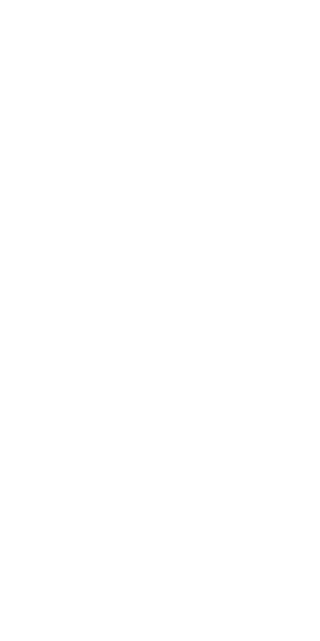 scroll, scrollTop: 0, scrollLeft: 0, axis: both 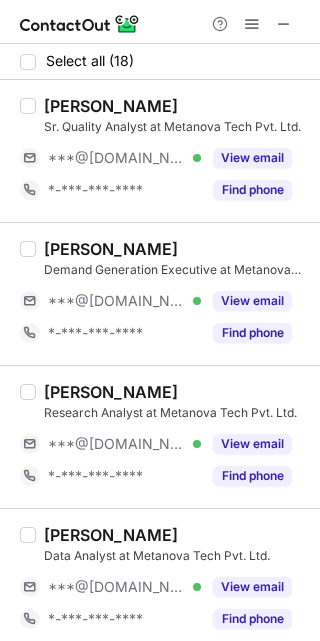 click on "[PERSON_NAME]" at bounding box center (111, 106) 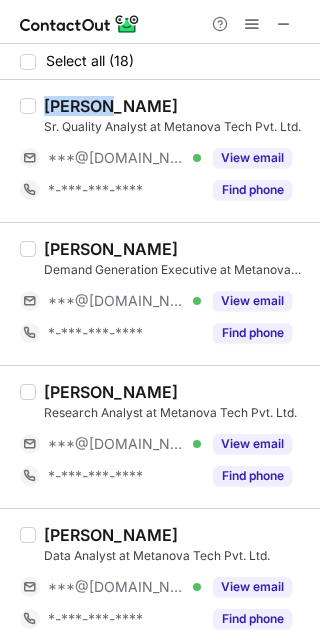 click on "[PERSON_NAME]" at bounding box center [111, 106] 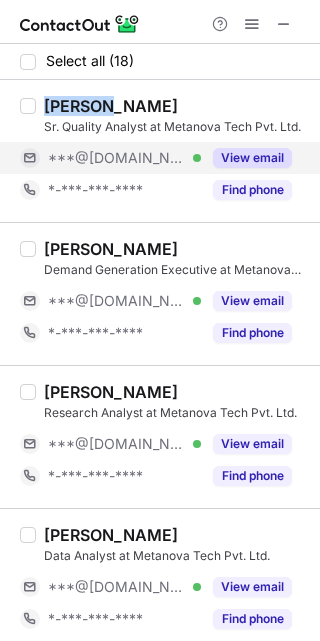 copy on "Farhan" 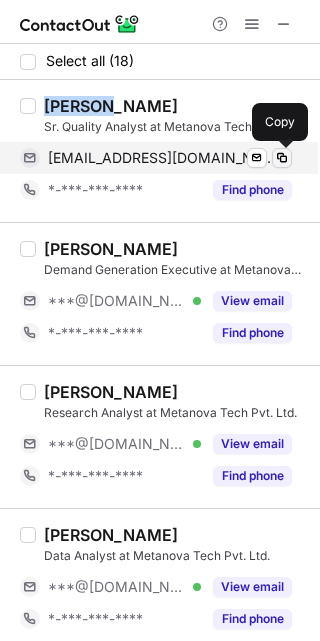 drag, startPoint x: 278, startPoint y: 158, endPoint x: 312, endPoint y: 196, distance: 50.990196 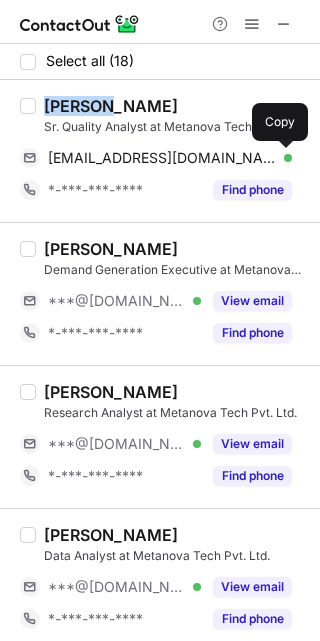click at bounding box center (282, 158) 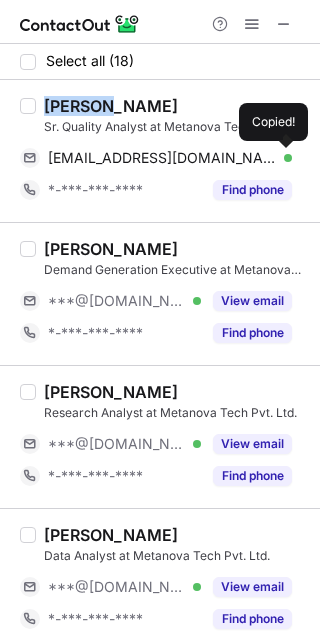 click on "Tabish Sayyed" at bounding box center [111, 249] 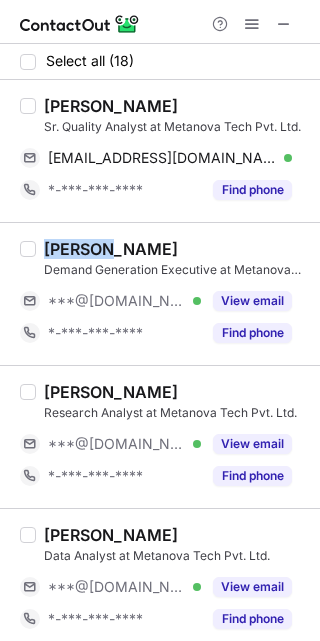 click on "Tabish Sayyed" at bounding box center (111, 249) 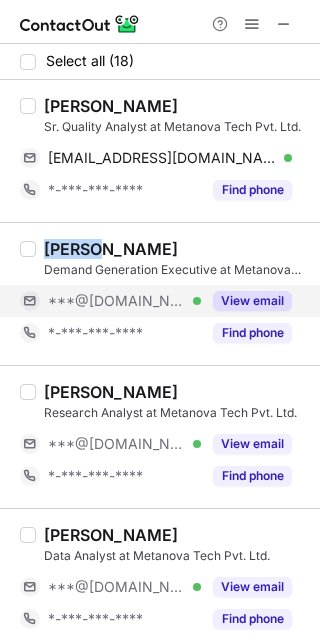 copy on "Tabish" 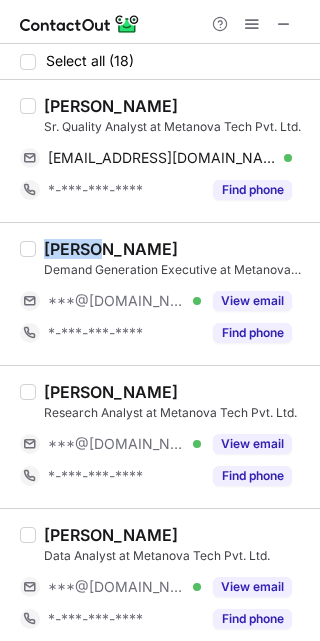 click on "View email" at bounding box center (252, 301) 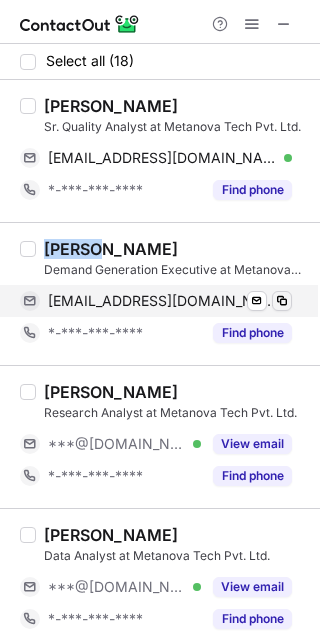 drag, startPoint x: 292, startPoint y: 300, endPoint x: 282, endPoint y: 301, distance: 10.049875 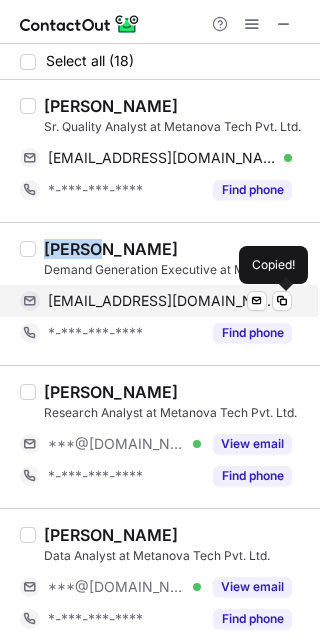 drag, startPoint x: 285, startPoint y: 301, endPoint x: 302, endPoint y: 300, distance: 17.029387 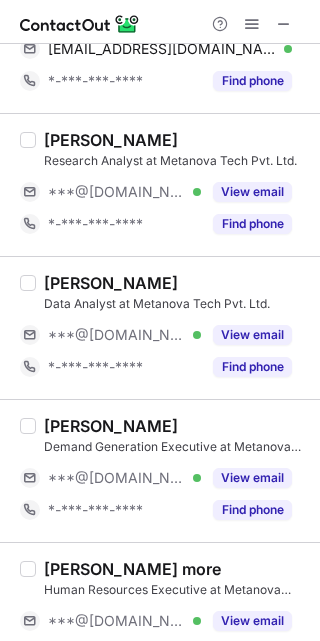 scroll, scrollTop: 300, scrollLeft: 0, axis: vertical 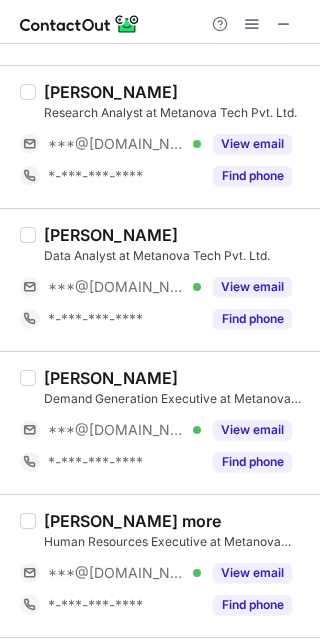 click on "Mehul Sharma" at bounding box center (111, 92) 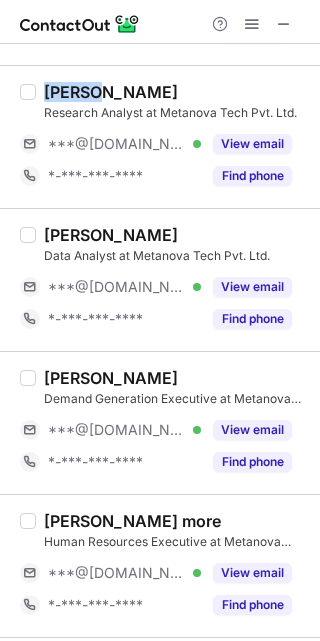click on "Mehul Sharma" at bounding box center (111, 92) 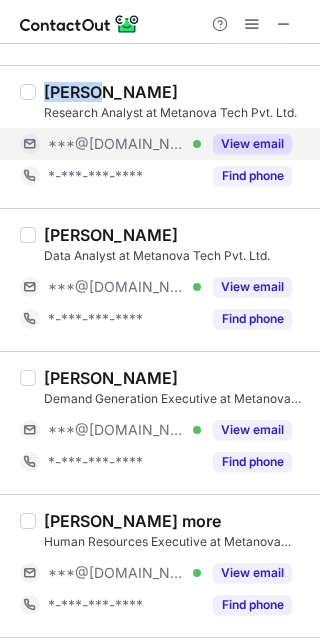 copy on "Mehul" 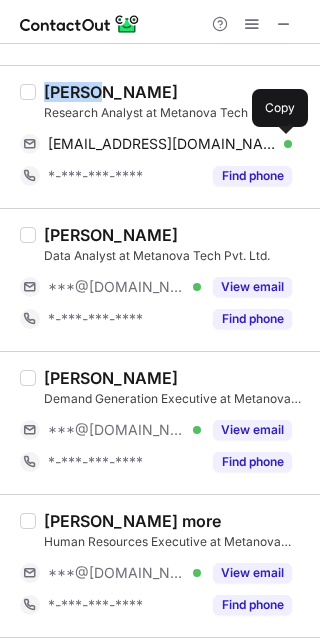 drag, startPoint x: 283, startPoint y: 137, endPoint x: 317, endPoint y: 209, distance: 79.624115 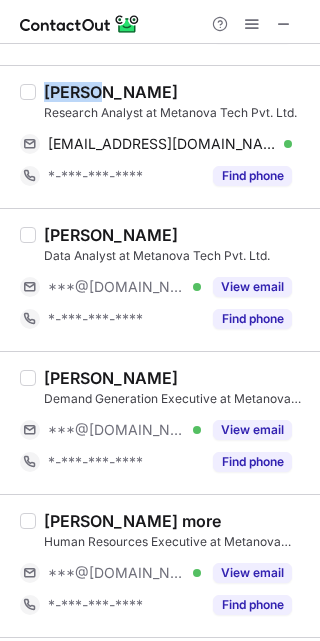 click on "Parvez Shaikh" at bounding box center [111, 235] 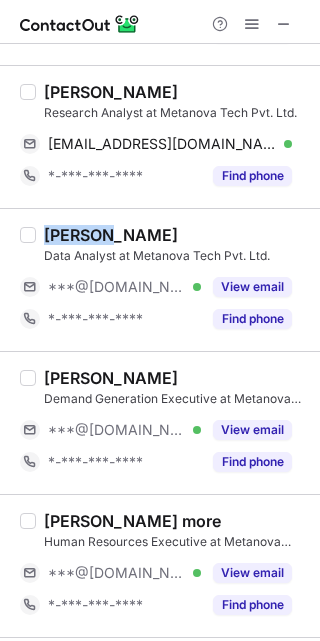 click on "Parvez Shaikh" at bounding box center [111, 235] 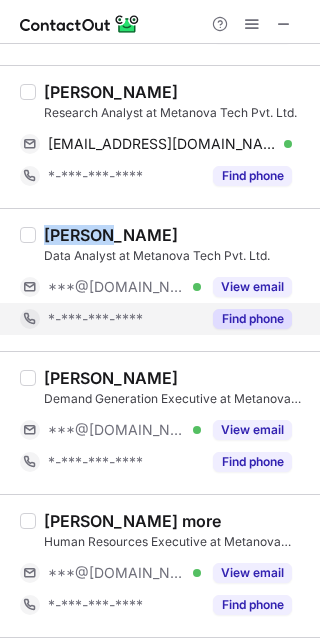 click on "View email" at bounding box center [246, 287] 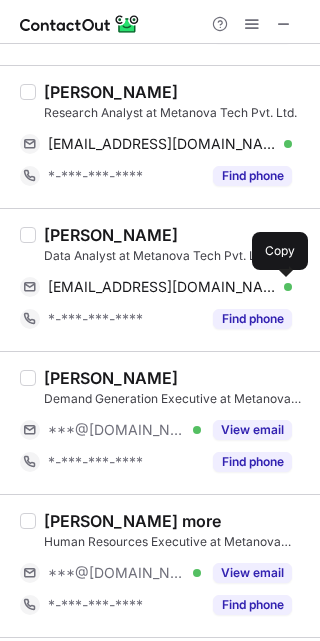drag, startPoint x: 283, startPoint y: 292, endPoint x: 318, endPoint y: 350, distance: 67.74216 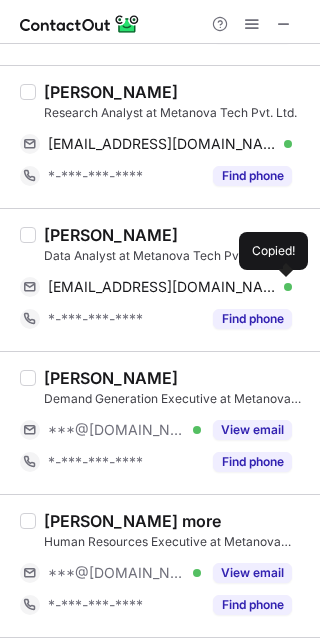 click on "Naved Khan" at bounding box center [111, 378] 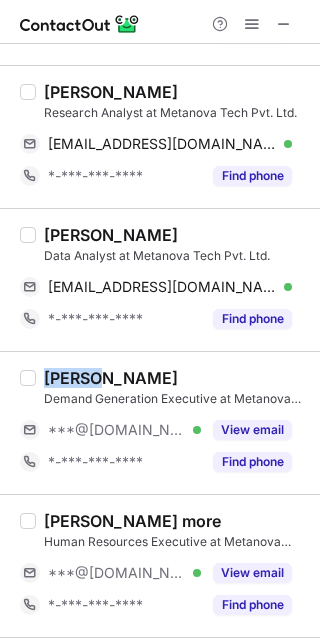 click on "Naved Khan" at bounding box center [111, 378] 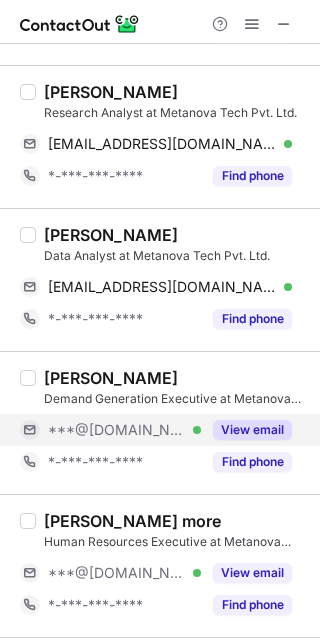 click on "View email" at bounding box center [246, 430] 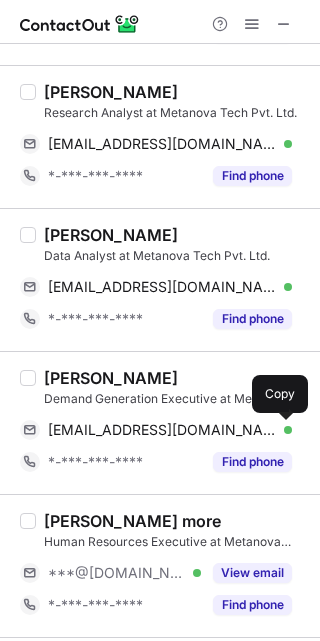 drag, startPoint x: 286, startPoint y: 439, endPoint x: 317, endPoint y: 442, distance: 31.144823 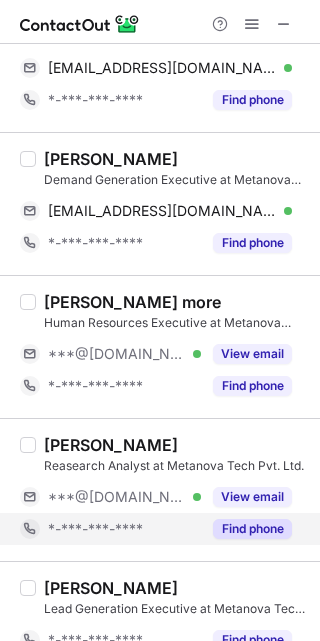 scroll, scrollTop: 600, scrollLeft: 0, axis: vertical 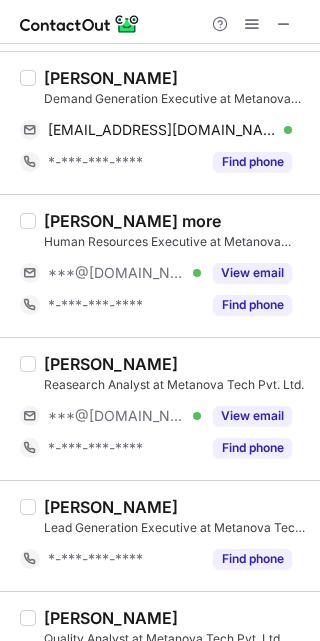 click on "sakshi more" at bounding box center (132, 221) 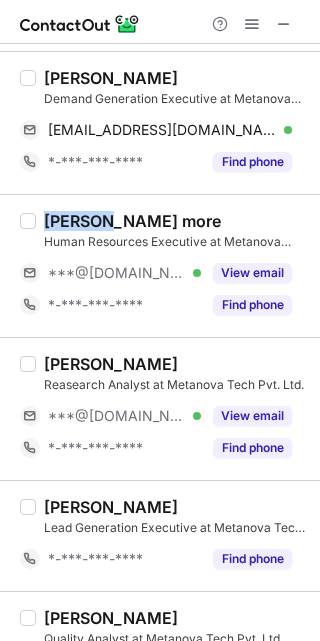 click on "sakshi more" at bounding box center (132, 221) 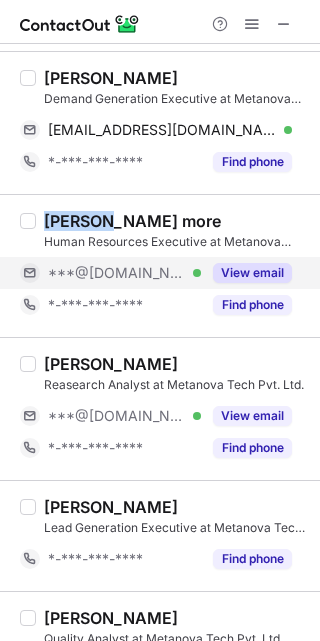 copy on "sakshi" 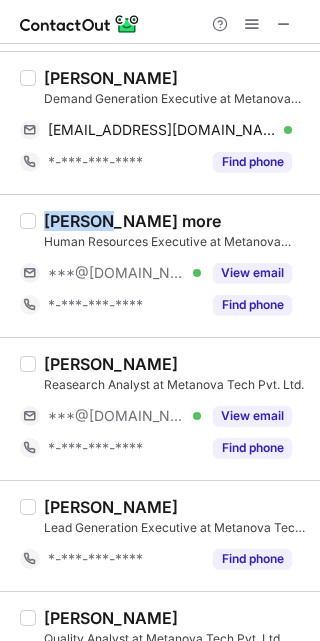 click on "View email" at bounding box center [252, 273] 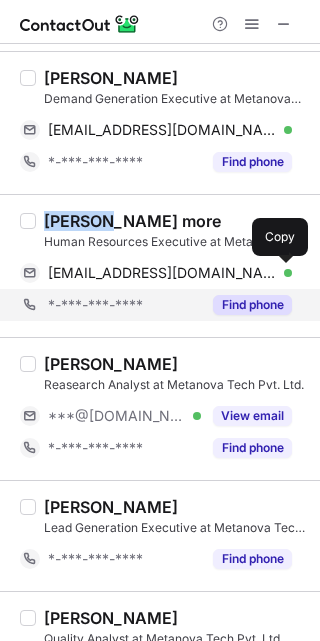 drag, startPoint x: 282, startPoint y: 274, endPoint x: 293, endPoint y: 293, distance: 21.954498 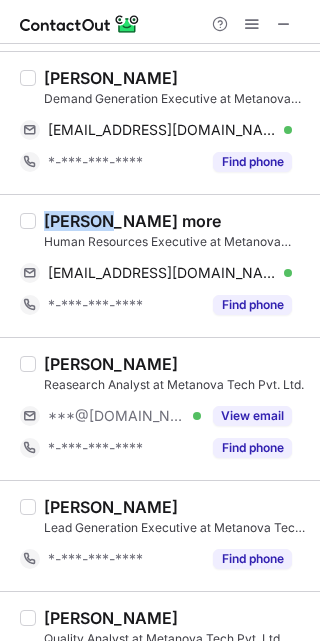 click on "Misba Pathan" at bounding box center [111, 364] 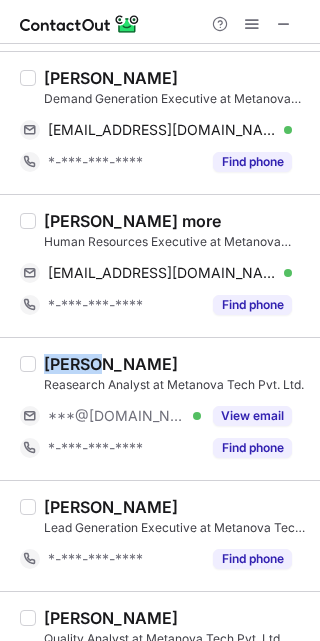 click on "Misba Pathan" at bounding box center [111, 364] 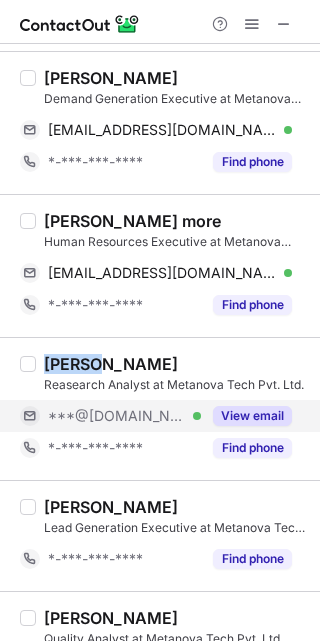 click on "View email" at bounding box center (252, 416) 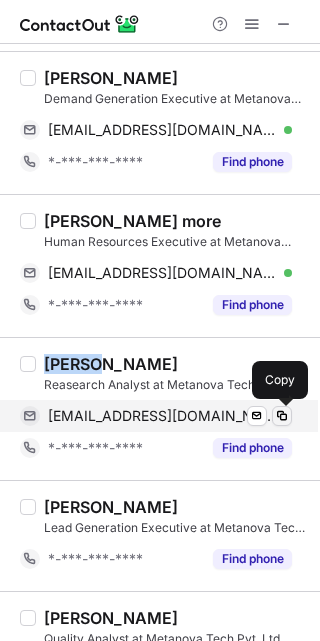 drag, startPoint x: 288, startPoint y: 418, endPoint x: 312, endPoint y: 473, distance: 60.00833 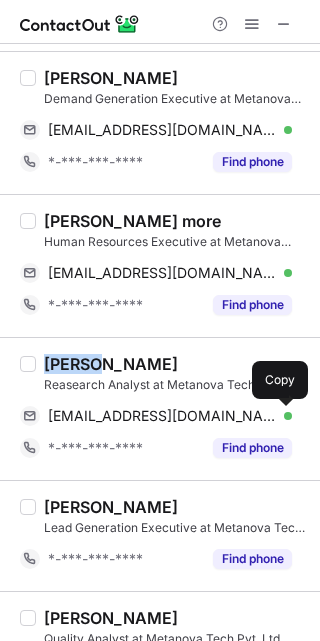 click at bounding box center [282, 416] 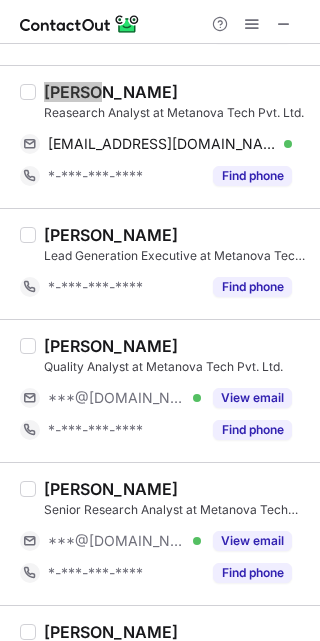 scroll, scrollTop: 1050, scrollLeft: 0, axis: vertical 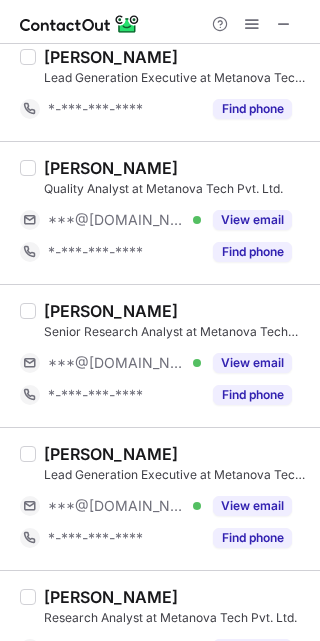 click on "Mohsin khan" at bounding box center (111, 168) 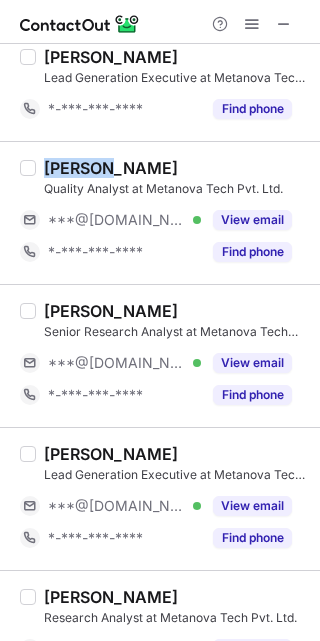 copy on "Mohsin" 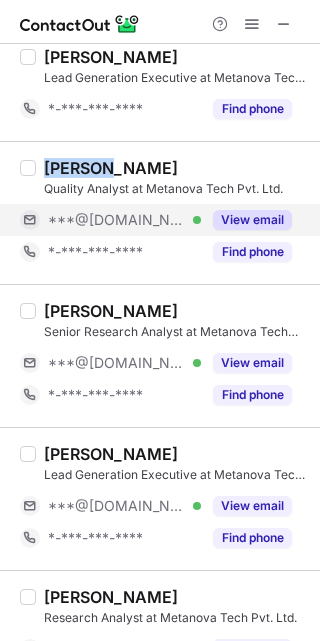 click on "View email" at bounding box center (252, 220) 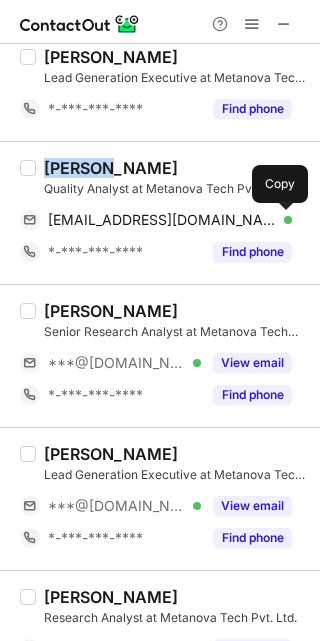 drag, startPoint x: 278, startPoint y: 219, endPoint x: 317, endPoint y: 301, distance: 90.80198 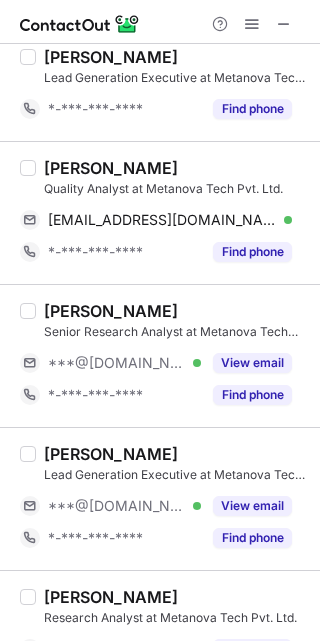 click on "Sohail Tamboli" at bounding box center [111, 311] 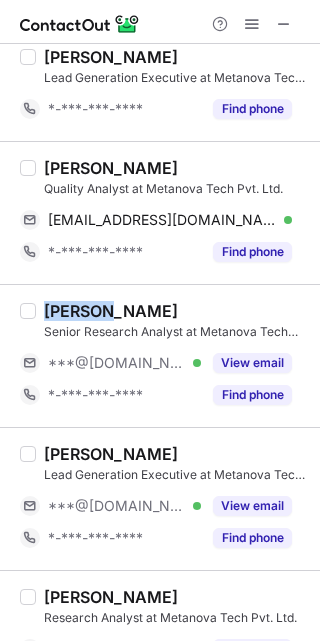 click on "Sohail Tamboli" at bounding box center [111, 311] 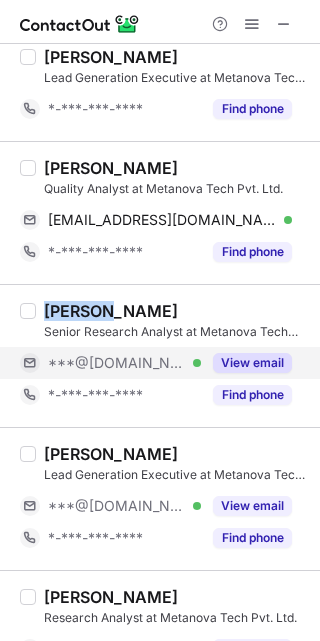 click on "View email" at bounding box center [252, 363] 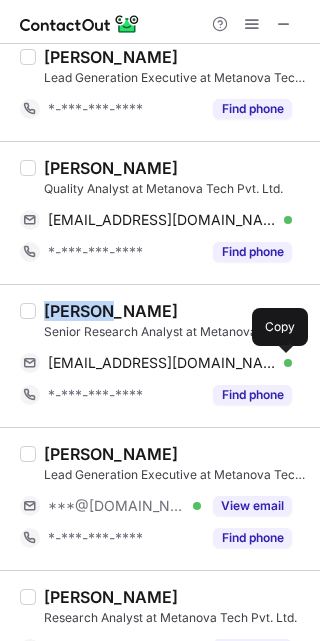 drag, startPoint x: 280, startPoint y: 366, endPoint x: 315, endPoint y: 413, distance: 58.60034 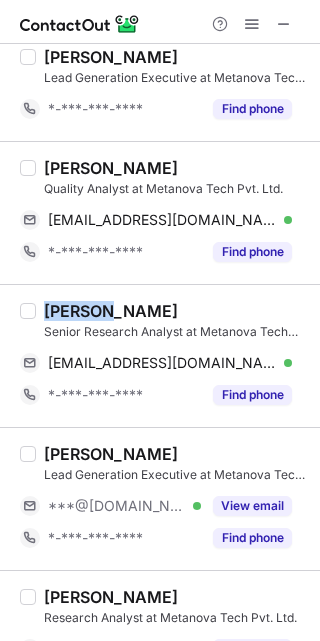 click at bounding box center [282, 363] 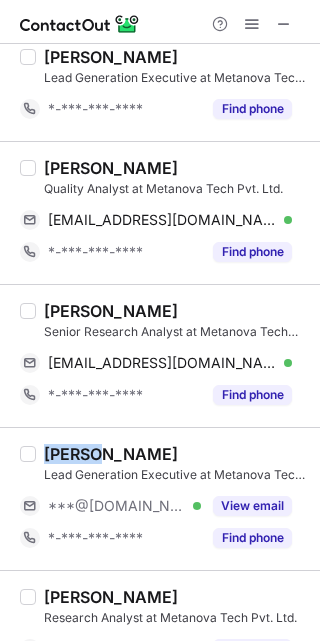 click on "Rutik Borade" at bounding box center (111, 454) 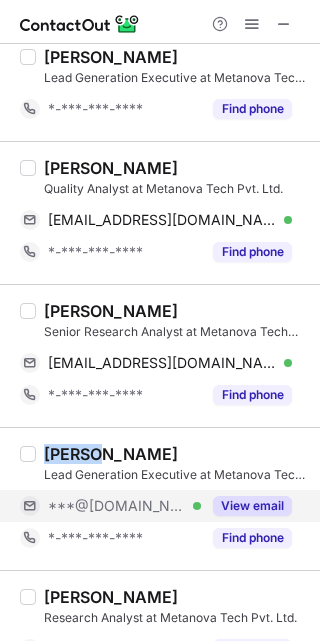 click on "View email" at bounding box center (252, 506) 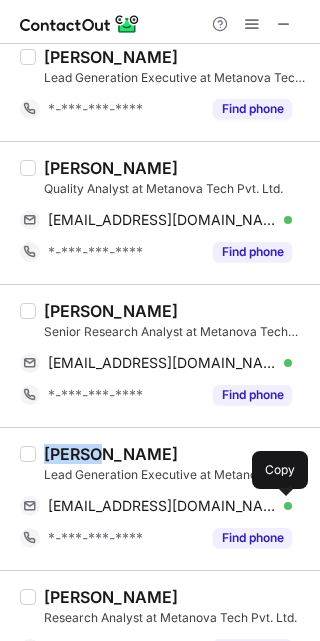 drag, startPoint x: 278, startPoint y: 504, endPoint x: 311, endPoint y: 504, distance: 33 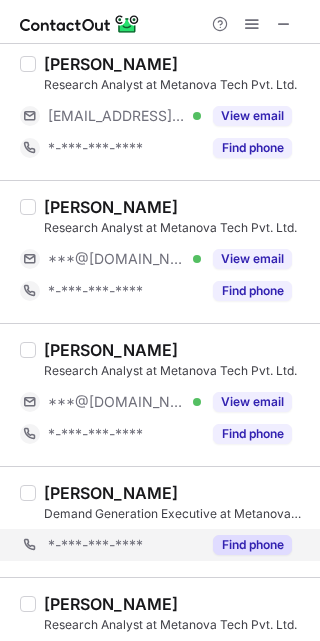 scroll, scrollTop: 1650, scrollLeft: 0, axis: vertical 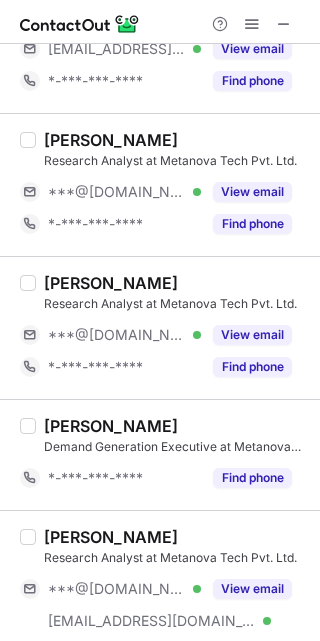 click on "Yash Bhandari" at bounding box center (111, 140) 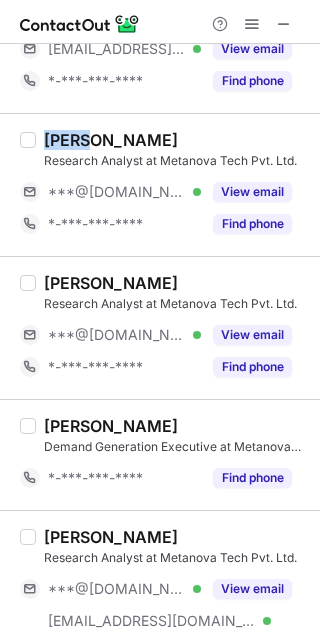 click on "Yash Bhandari" at bounding box center [111, 140] 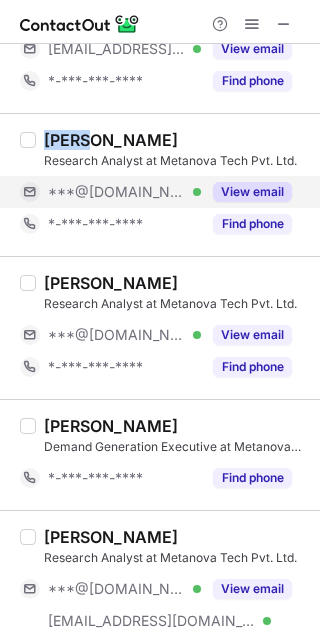 drag, startPoint x: 251, startPoint y: 183, endPoint x: 269, endPoint y: 196, distance: 22.203604 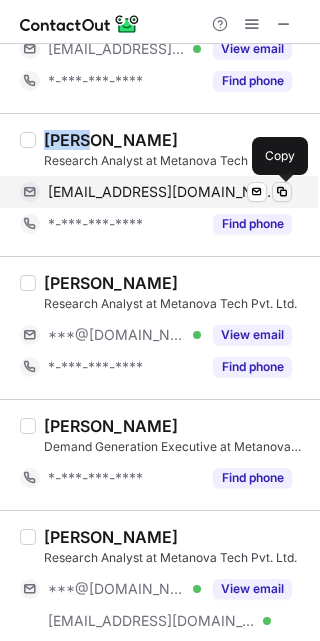 drag, startPoint x: 288, startPoint y: 189, endPoint x: 315, endPoint y: 264, distance: 79.71198 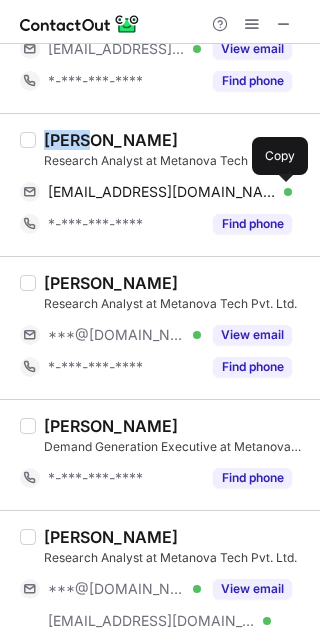 click at bounding box center [282, 192] 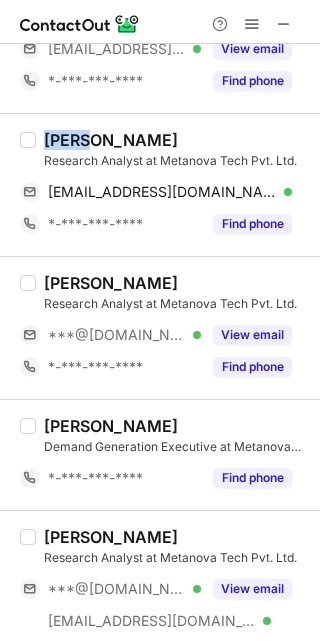 click on "Meraj Sayyed" at bounding box center (111, 283) 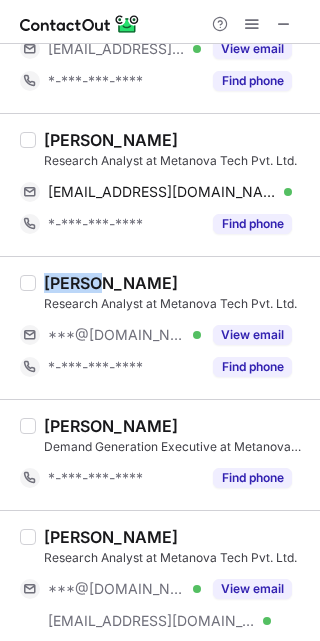 click on "Meraj Sayyed" at bounding box center (111, 283) 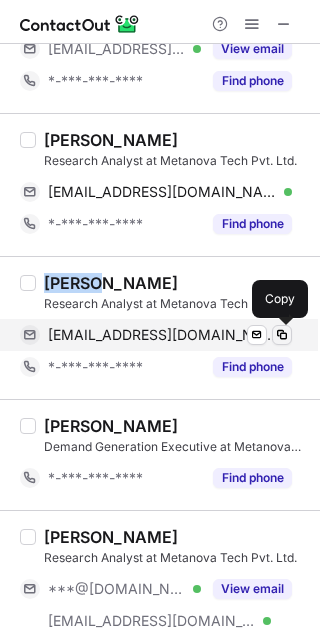 drag, startPoint x: 283, startPoint y: 338, endPoint x: 316, endPoint y: 399, distance: 69.354164 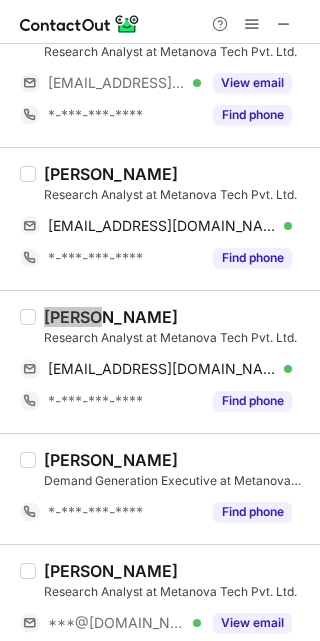 scroll, scrollTop: 1916, scrollLeft: 0, axis: vertical 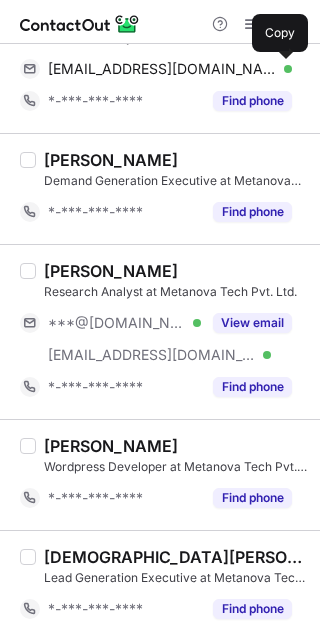 click on "Eliyas Bagwan" at bounding box center (111, 271) 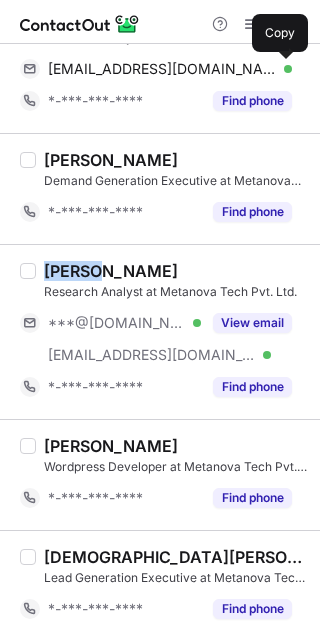 click on "Eliyas Bagwan" at bounding box center (111, 271) 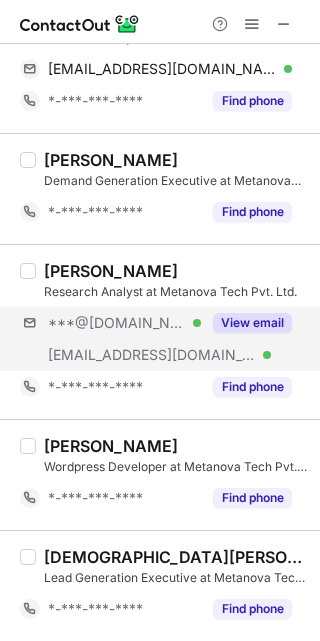 drag, startPoint x: 293, startPoint y: 316, endPoint x: 315, endPoint y: 417, distance: 103.36827 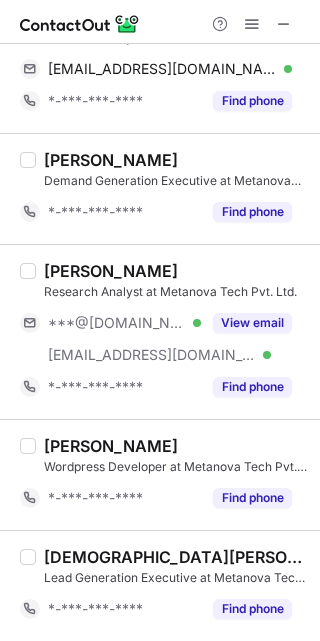 click on "***@gmail.com Verified ***@metanovatech.com Verified View email" at bounding box center (164, 339) 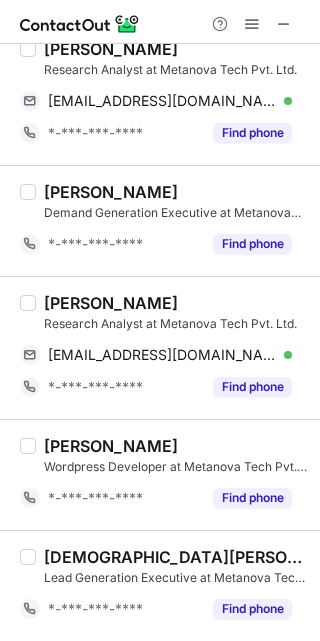 scroll, scrollTop: 1884, scrollLeft: 0, axis: vertical 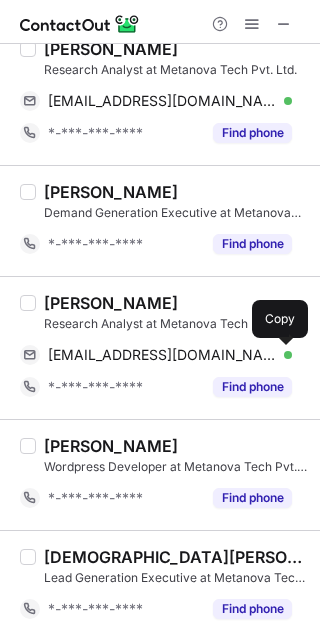 drag, startPoint x: 275, startPoint y: 347, endPoint x: 308, endPoint y: 414, distance: 74.68601 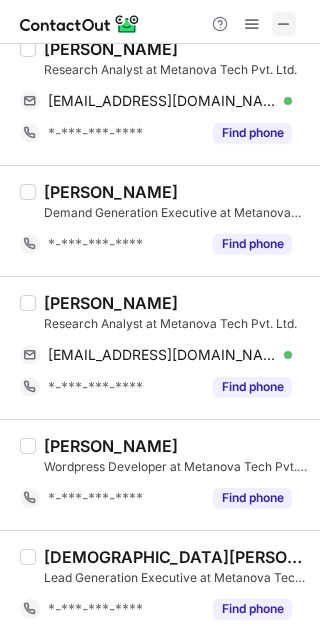 click at bounding box center (284, 24) 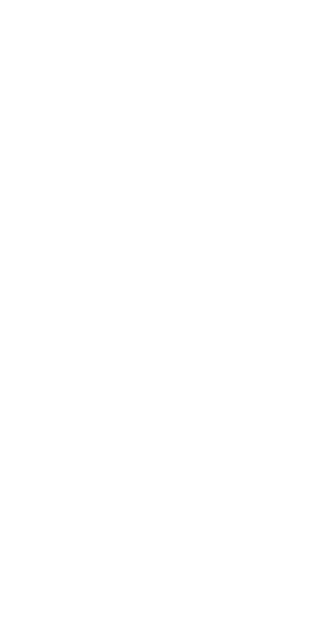 scroll, scrollTop: 0, scrollLeft: 0, axis: both 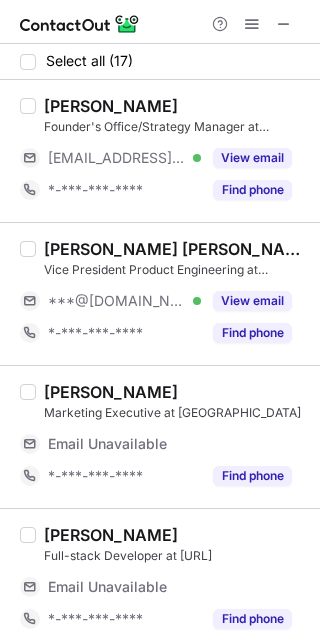 click on "[PERSON_NAME] [PERSON_NAME]" at bounding box center (176, 249) 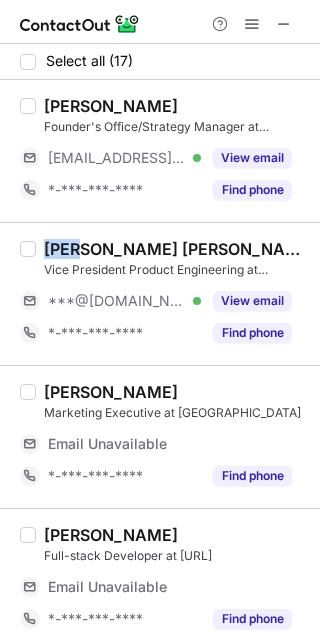 click on "[PERSON_NAME] [PERSON_NAME]" at bounding box center (176, 249) 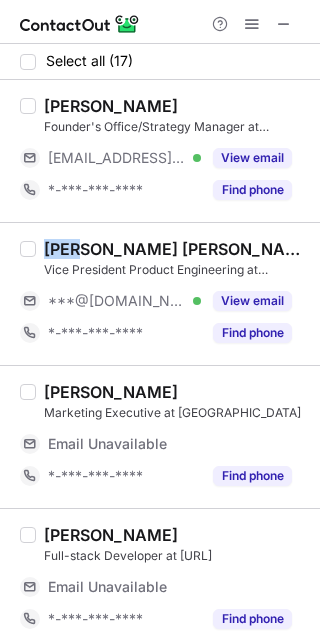 copy on "[PERSON_NAME]" 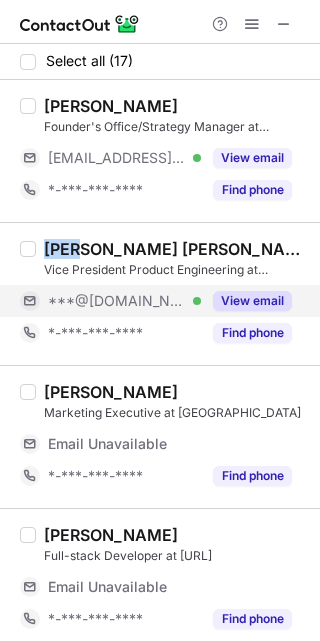 click on "View email" at bounding box center [252, 301] 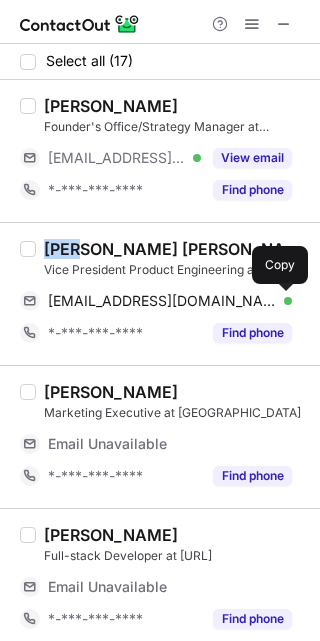 drag, startPoint x: 285, startPoint y: 294, endPoint x: 292, endPoint y: 247, distance: 47.518417 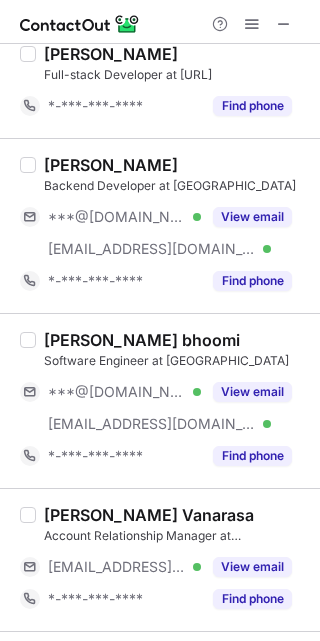 scroll, scrollTop: 450, scrollLeft: 0, axis: vertical 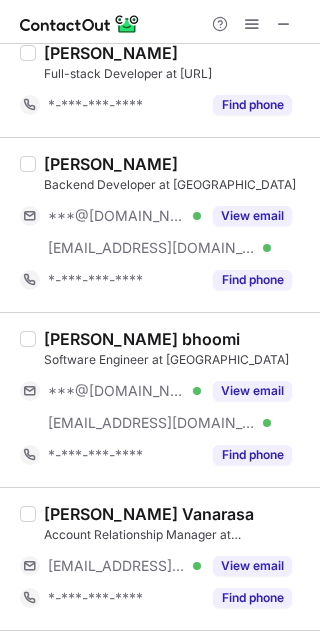 click on "Satwik Loka Backend Developer at Zithara.AI ***@gmail.com Verified ***@zithara.com Verified View email *-***-***-**** Find phone" at bounding box center (160, 224) 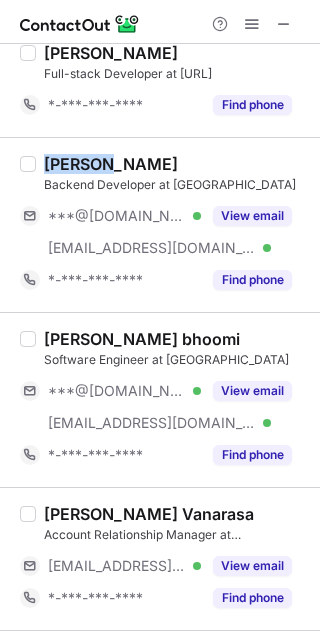 click on "Satwik Loka Backend Developer at Zithara.AI ***@gmail.com Verified ***@zithara.com Verified View email *-***-***-**** Find phone" at bounding box center (160, 224) 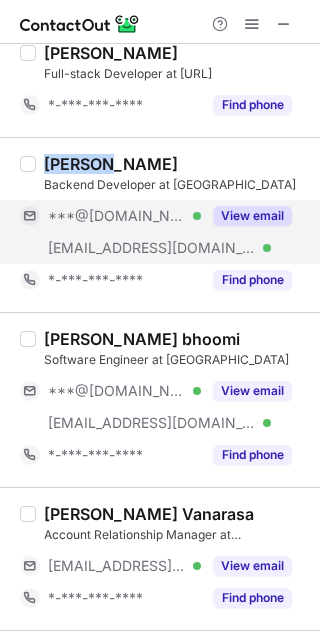 copy on "Satwik" 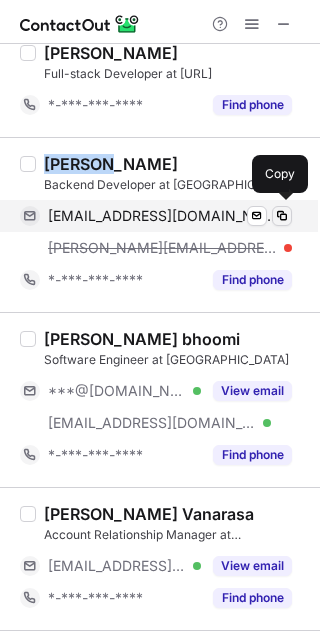 drag, startPoint x: 271, startPoint y: 220, endPoint x: 283, endPoint y: 211, distance: 15 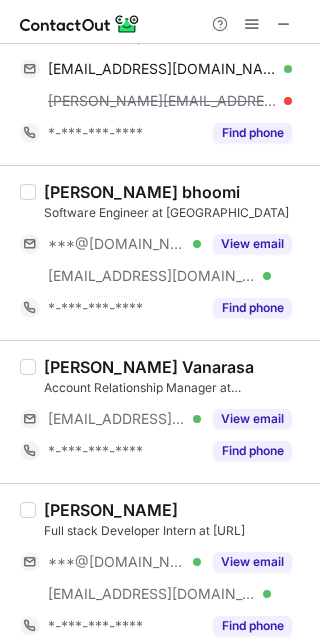 scroll, scrollTop: 600, scrollLeft: 0, axis: vertical 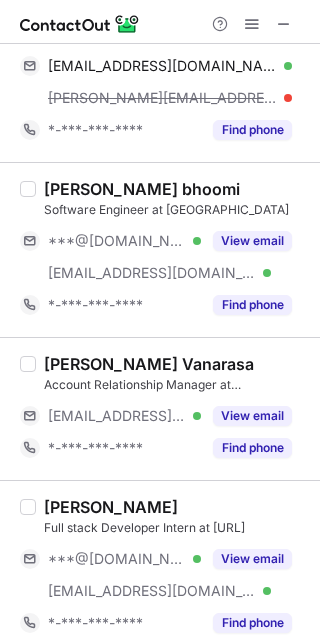 click on "Manvith bhoomi" at bounding box center (142, 189) 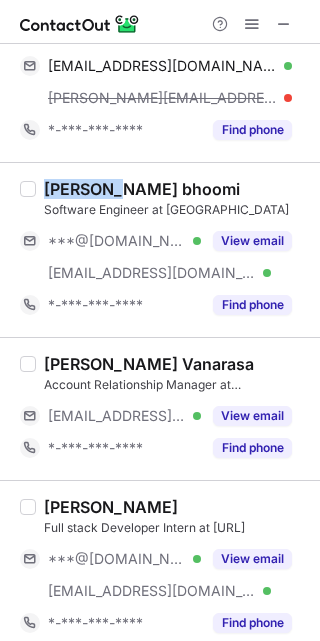 click on "Manvith bhoomi" at bounding box center (142, 189) 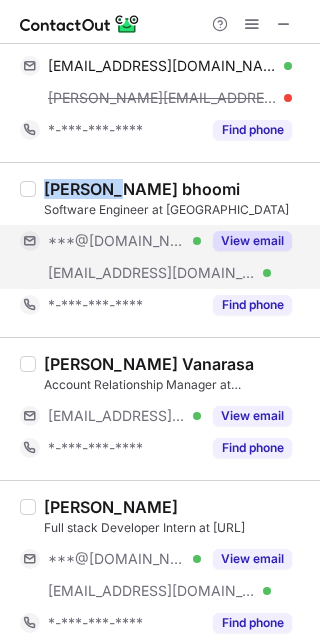 type 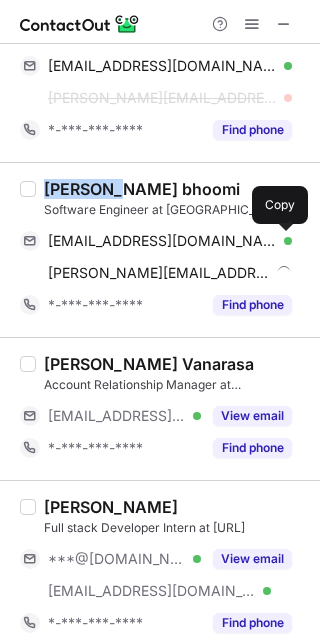 drag, startPoint x: 276, startPoint y: 237, endPoint x: 313, endPoint y: 233, distance: 37.215588 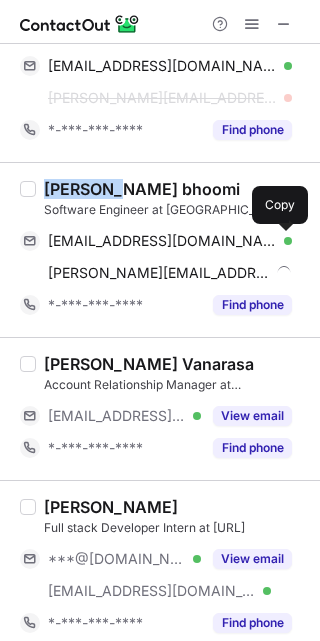 click at bounding box center (282, 241) 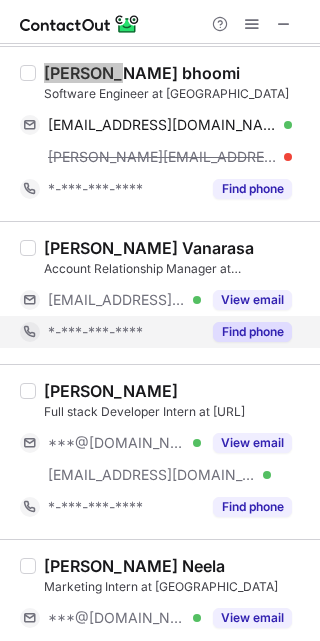 scroll, scrollTop: 750, scrollLeft: 0, axis: vertical 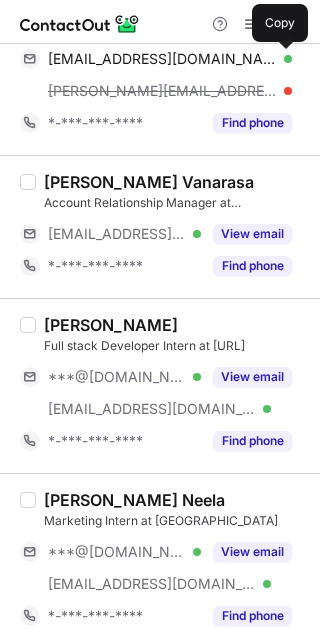 click on "Vivek Ganathe" at bounding box center (111, 325) 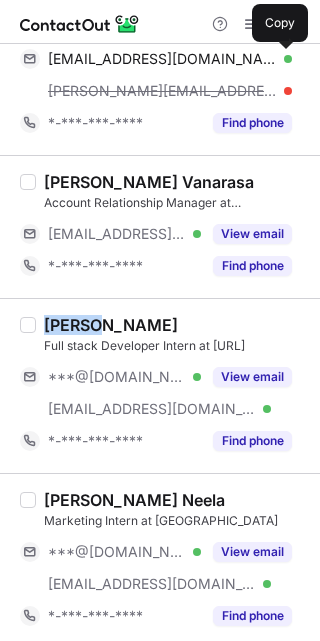 click on "Vivek Ganathe" at bounding box center (111, 325) 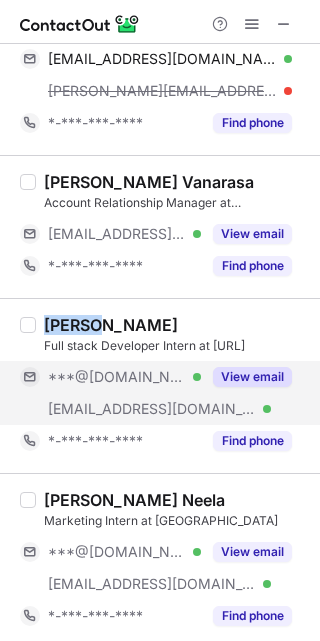 copy on "Vivek" 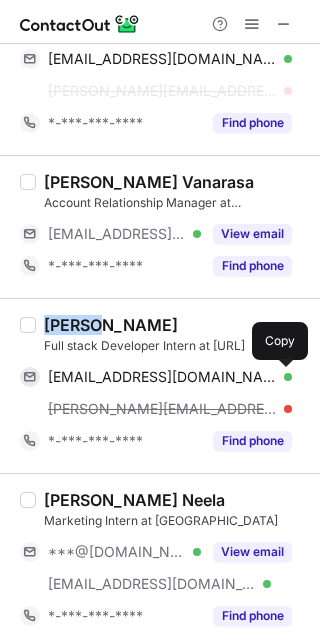 click at bounding box center (282, 377) 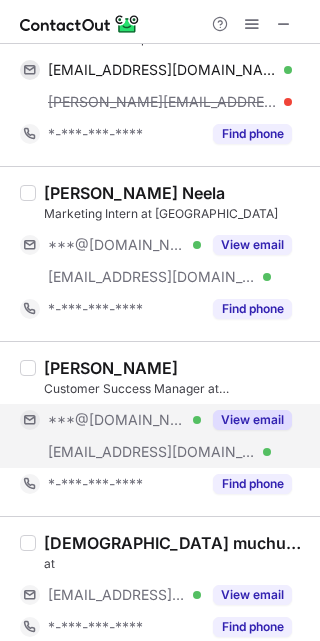 scroll, scrollTop: 1050, scrollLeft: 0, axis: vertical 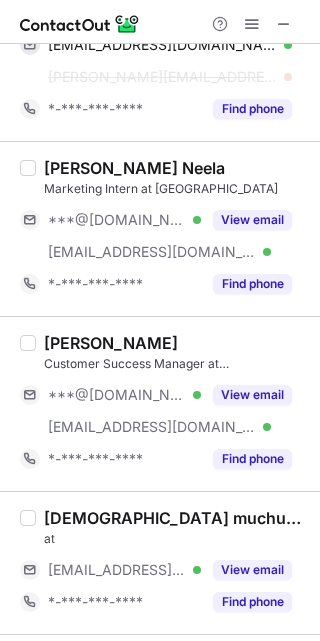 click on "Pranav Neela" at bounding box center (134, 168) 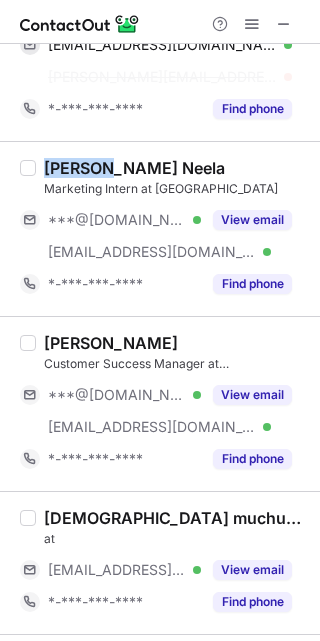 click on "Pranav Neela" at bounding box center (134, 168) 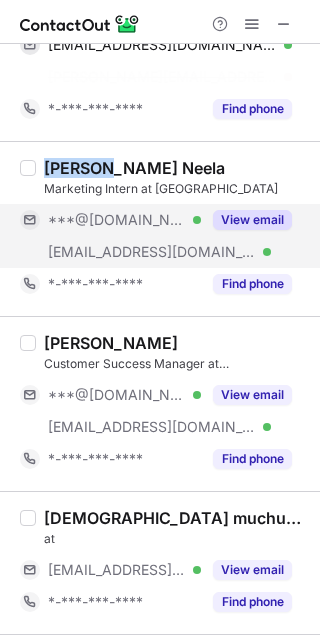 copy on "Pranav" 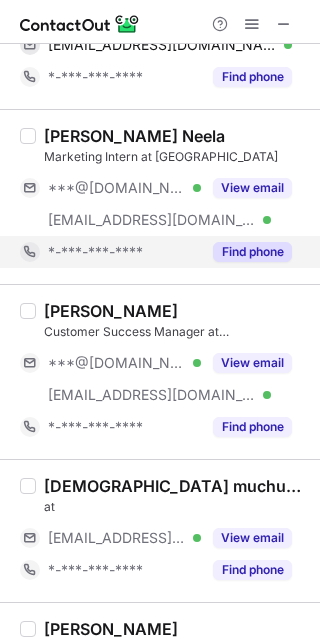 drag, startPoint x: 253, startPoint y: 229, endPoint x: 262, endPoint y: 239, distance: 13.453624 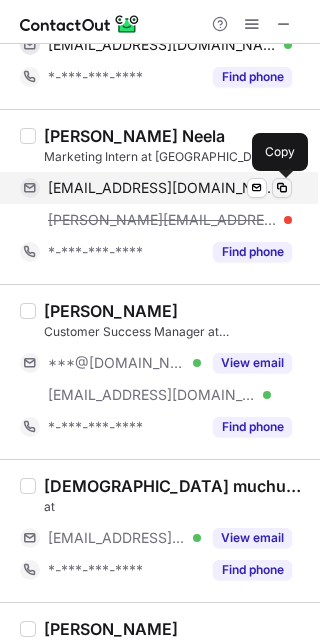 drag, startPoint x: 289, startPoint y: 187, endPoint x: 319, endPoint y: 254, distance: 73.409805 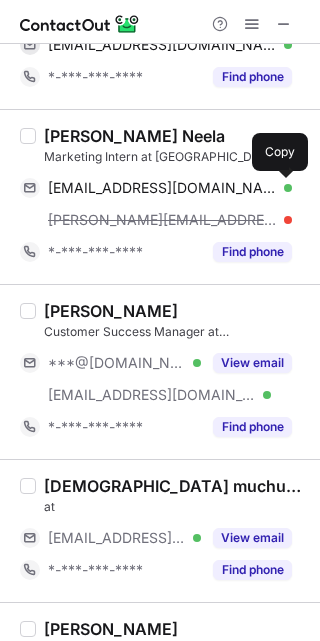click at bounding box center [282, 188] 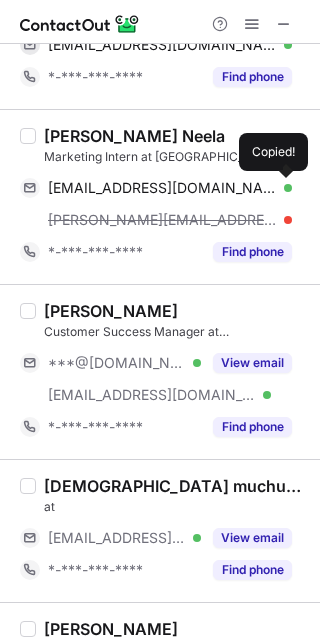 click on "Devwrath J." at bounding box center (111, 311) 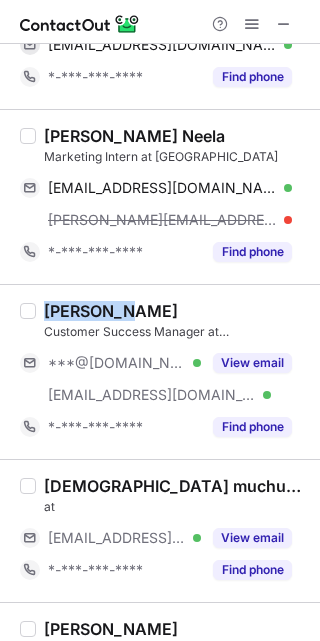 copy on "Devwrath" 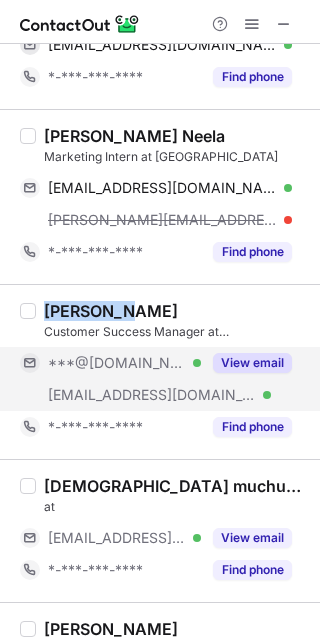 click on "View email" at bounding box center [252, 363] 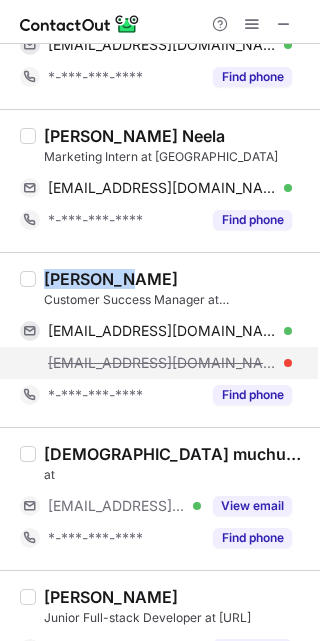 click on "djadawat@gmail.com Verified Send email Copy devwrath@zithara.com" at bounding box center [156, 347] 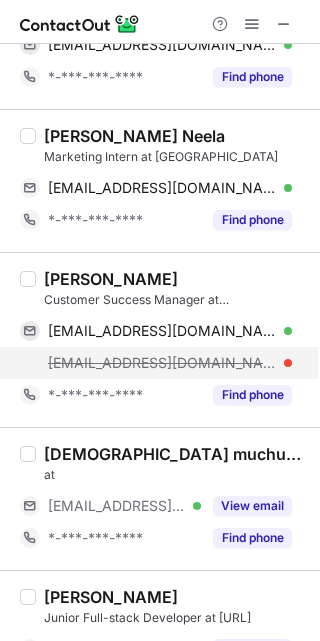 click on "devwrath@zithara.com" at bounding box center [170, 363] 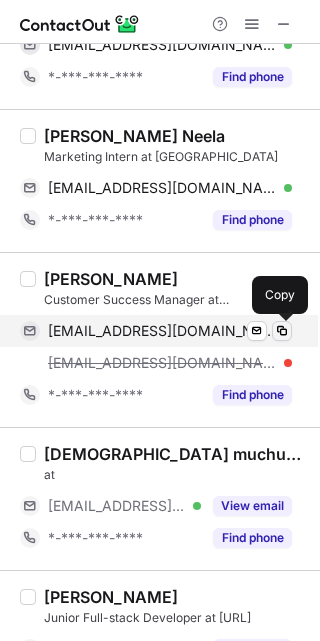 click at bounding box center (282, 331) 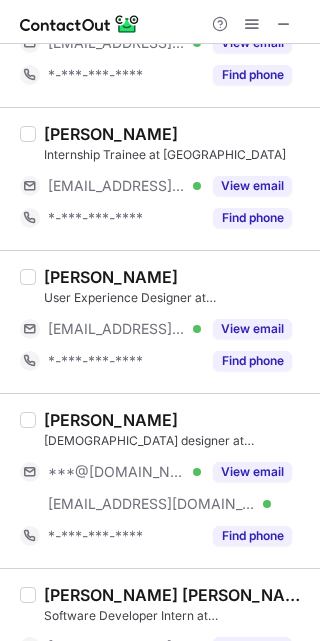scroll, scrollTop: 1837, scrollLeft: 0, axis: vertical 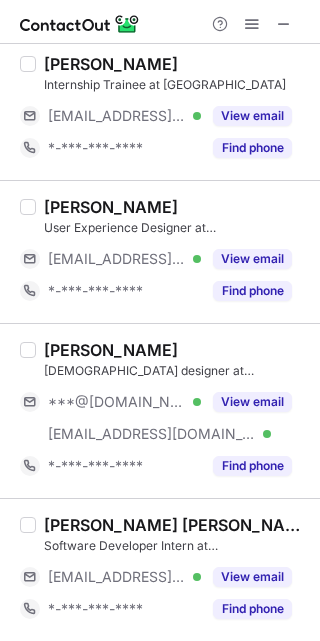 click on "Tejaswi Chidurala" at bounding box center (111, 350) 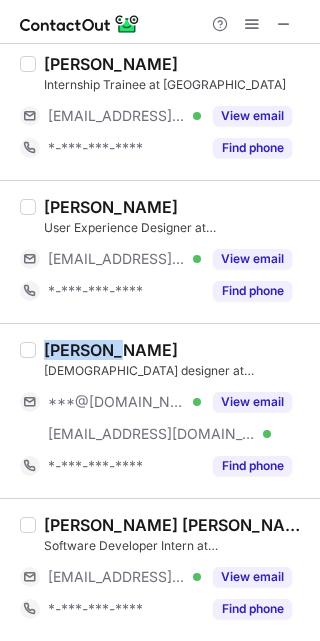 click on "Tejaswi Chidurala" at bounding box center [111, 350] 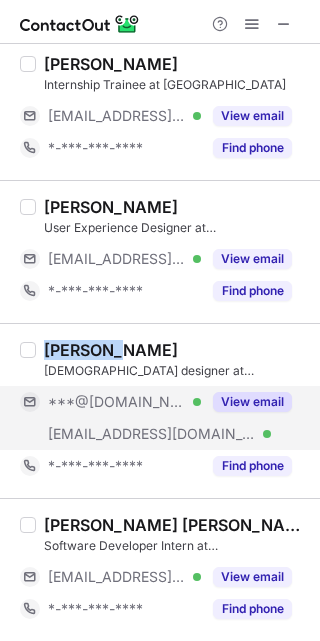 copy on "Tejaswi" 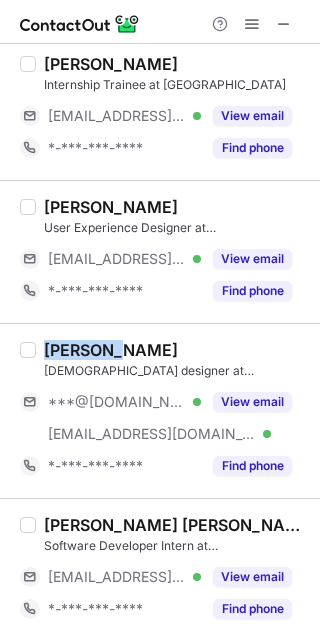 click on "View email" at bounding box center (252, 402) 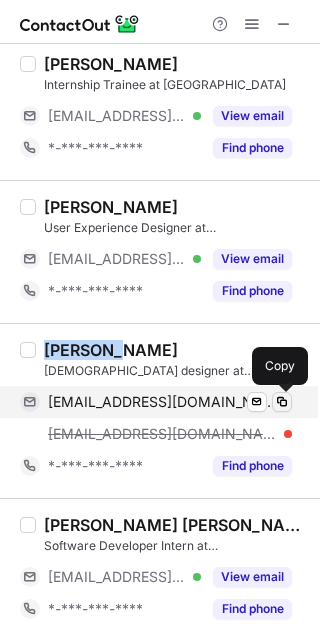drag, startPoint x: 285, startPoint y: 405, endPoint x: 313, endPoint y: 411, distance: 28.635643 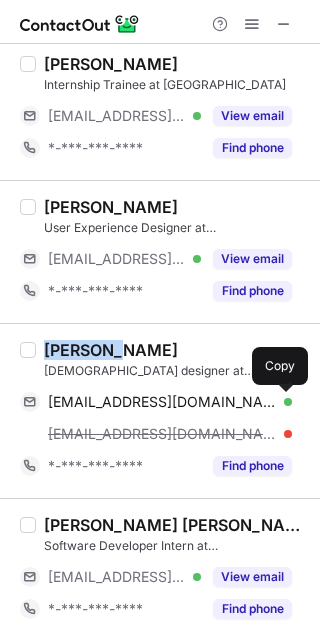click at bounding box center (282, 402) 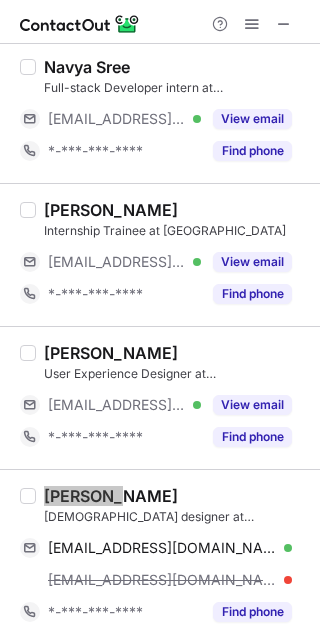 scroll, scrollTop: 1687, scrollLeft: 0, axis: vertical 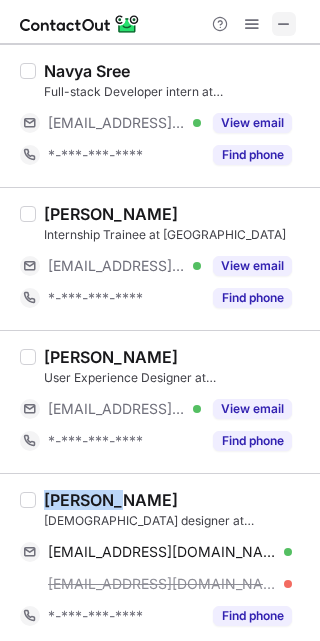 click at bounding box center [284, 24] 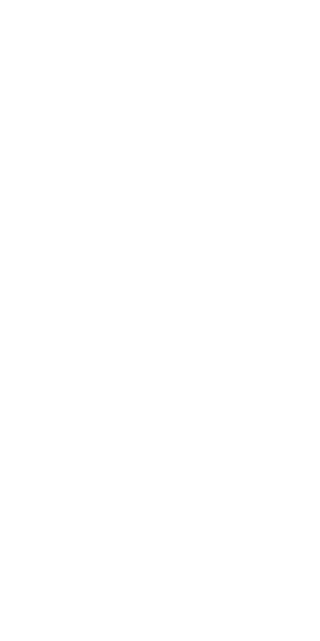 scroll, scrollTop: 0, scrollLeft: 0, axis: both 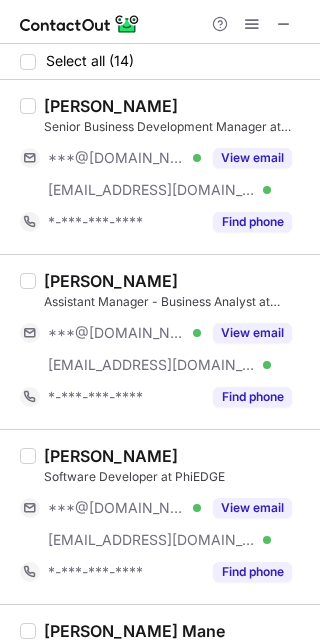 click on "[PERSON_NAME]" at bounding box center [111, 106] 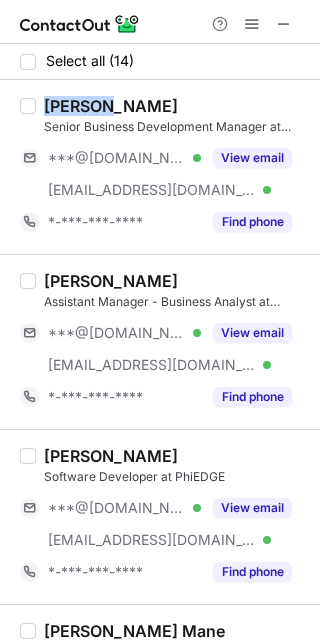 click on "[PERSON_NAME]" at bounding box center (111, 106) 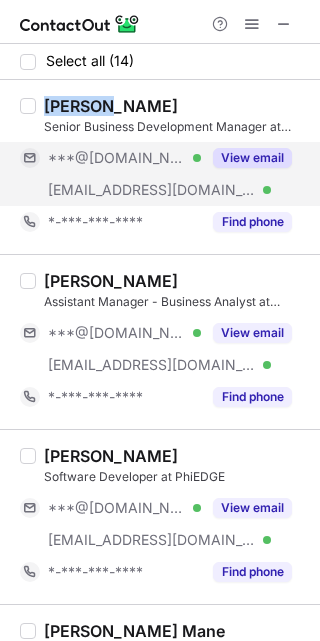copy on "Piyush" 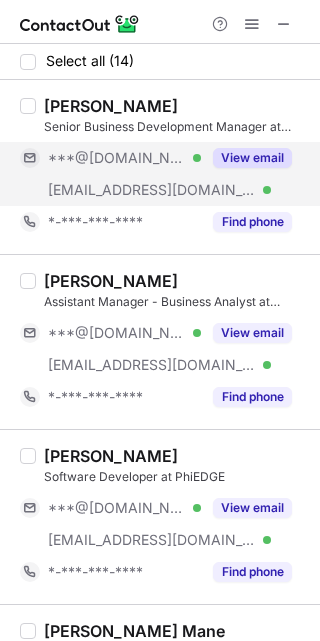 click on "View email" at bounding box center (246, 158) 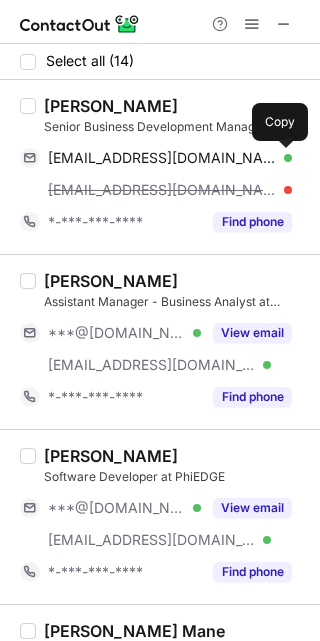drag, startPoint x: 276, startPoint y: 159, endPoint x: 319, endPoint y: 216, distance: 71.40028 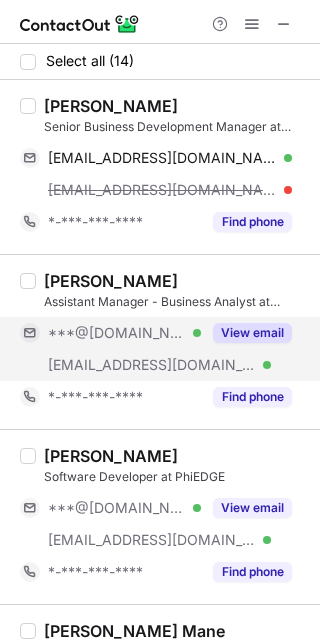 scroll, scrollTop: 150, scrollLeft: 0, axis: vertical 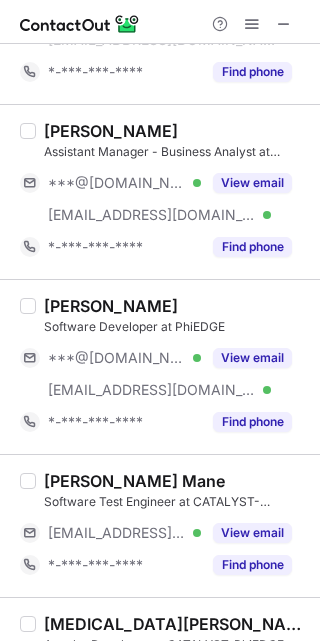 click on "[PERSON_NAME]" at bounding box center [111, 306] 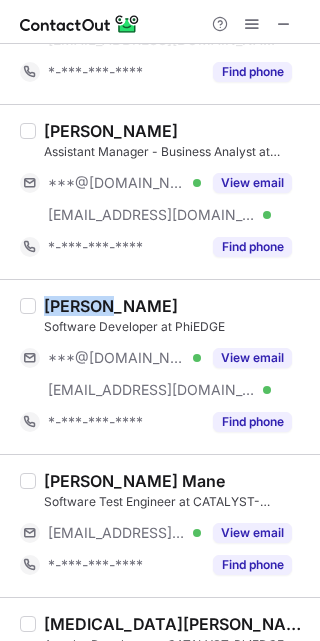 click on "[PERSON_NAME]" at bounding box center (111, 306) 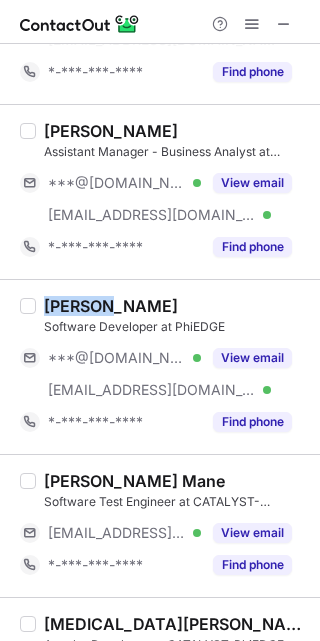 copy on "[PERSON_NAME]" 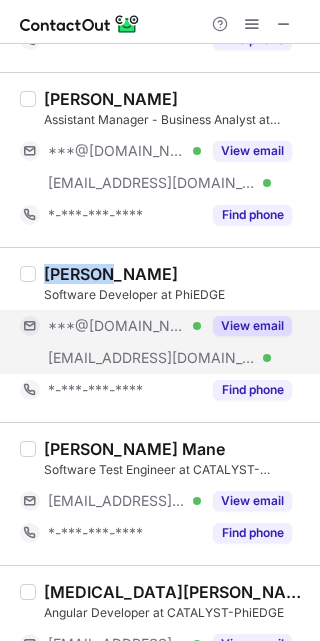 drag, startPoint x: 259, startPoint y: 330, endPoint x: 311, endPoint y: 287, distance: 67.47592 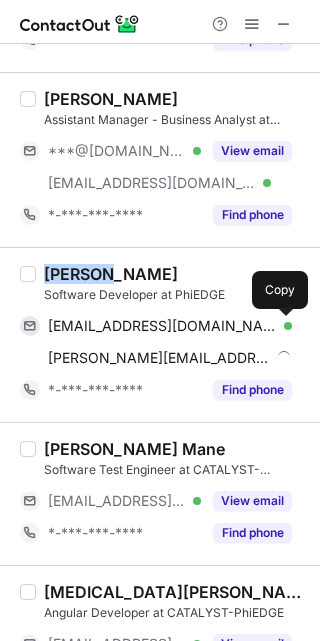 click at bounding box center (282, 326) 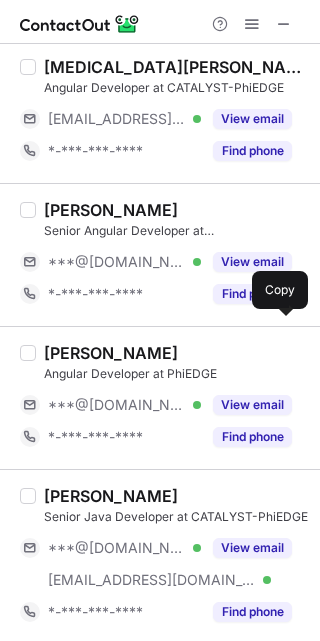 scroll, scrollTop: 711, scrollLeft: 0, axis: vertical 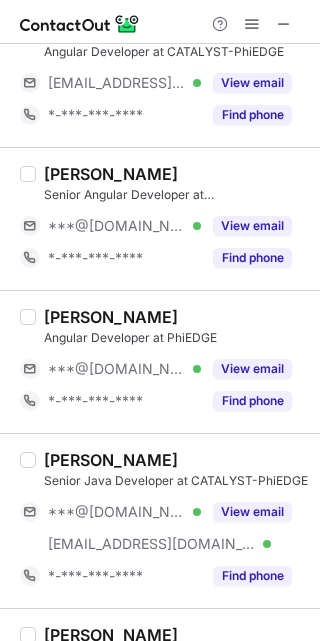click on "Pratiksha Jadhav" at bounding box center [111, 317] 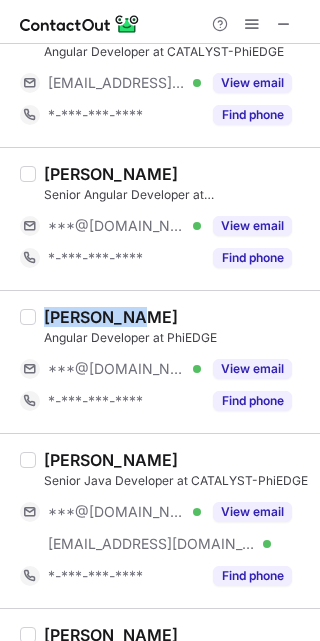 click on "Pratiksha Jadhav" at bounding box center [111, 317] 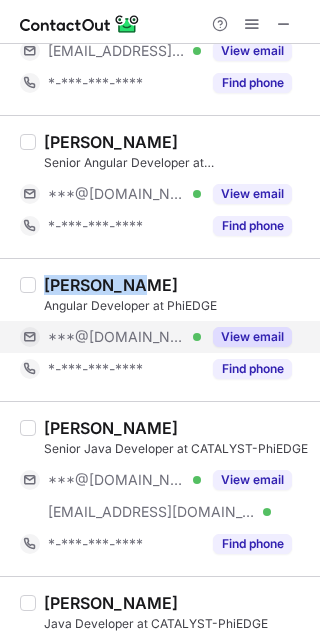 scroll, scrollTop: 679, scrollLeft: 0, axis: vertical 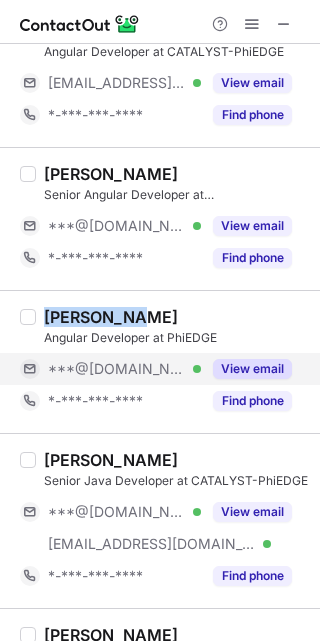 copy on "Pratiksha" 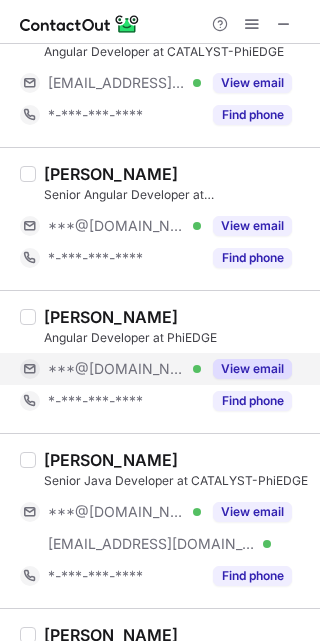 click on "View email" at bounding box center (246, 369) 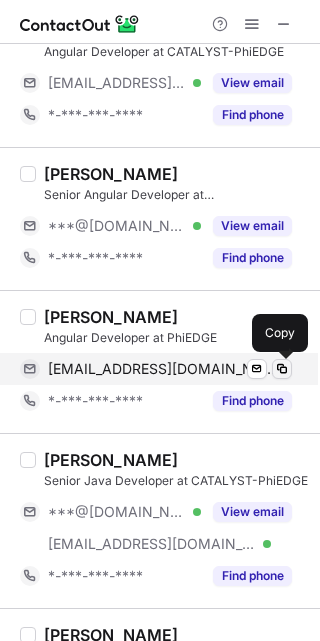 click at bounding box center (282, 369) 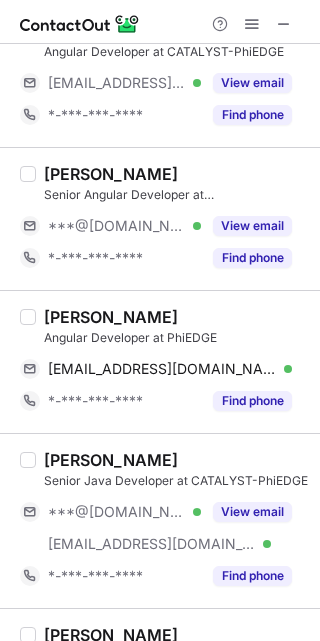 click on "Juhita Kumari" at bounding box center (111, 460) 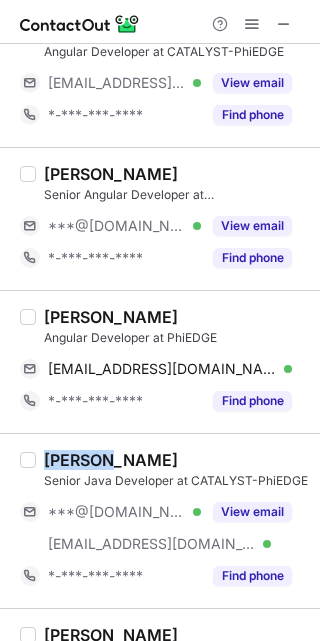 click on "Juhita Kumari" at bounding box center (111, 460) 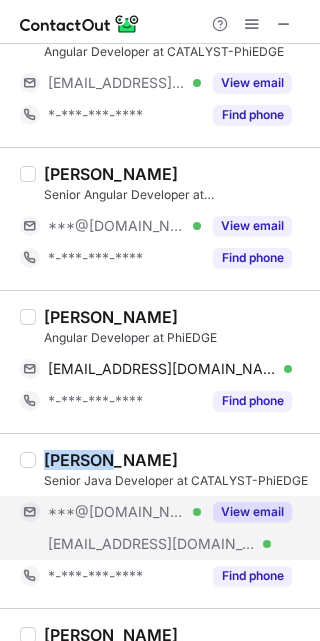 click on "View email" at bounding box center (252, 512) 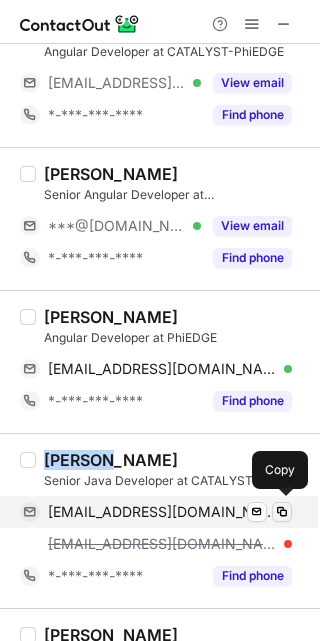 click at bounding box center (282, 512) 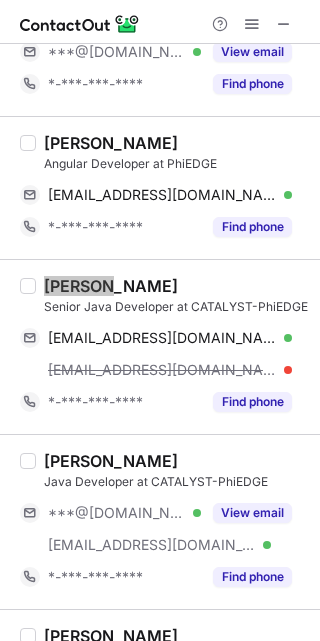 scroll, scrollTop: 979, scrollLeft: 0, axis: vertical 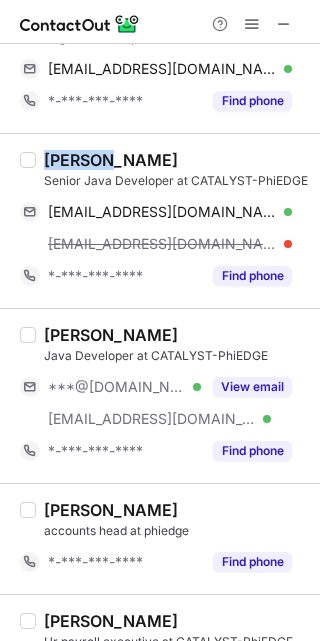 click on "Datta Sirsath" at bounding box center (111, 335) 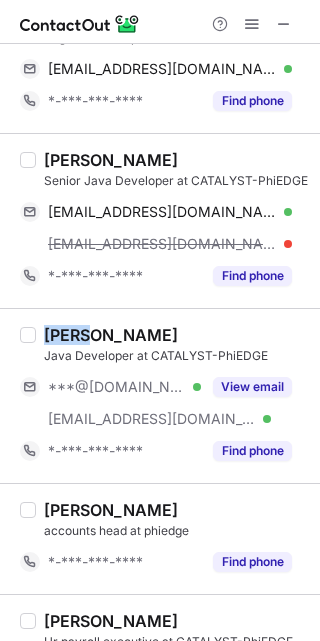 click on "Datta Sirsath" at bounding box center (111, 335) 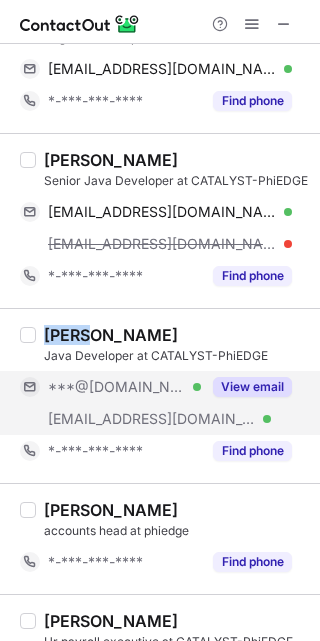 copy on "Datta" 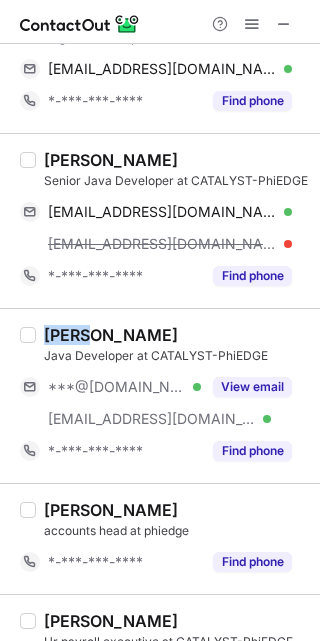 drag, startPoint x: 268, startPoint y: 385, endPoint x: 315, endPoint y: 408, distance: 52.3259 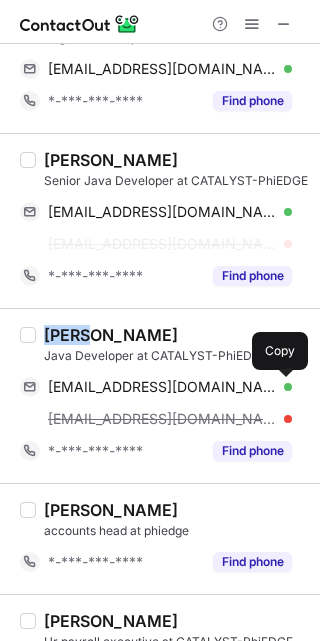 drag, startPoint x: 279, startPoint y: 386, endPoint x: 296, endPoint y: 405, distance: 25.495098 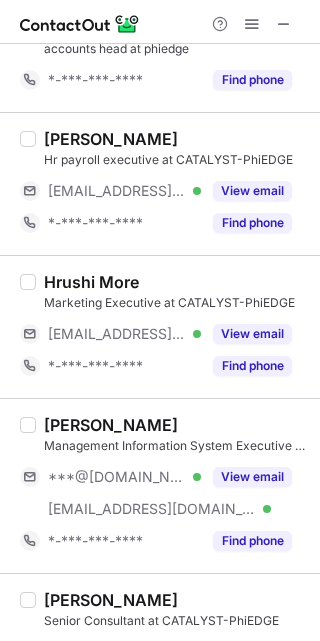 scroll, scrollTop: 1397, scrollLeft: 0, axis: vertical 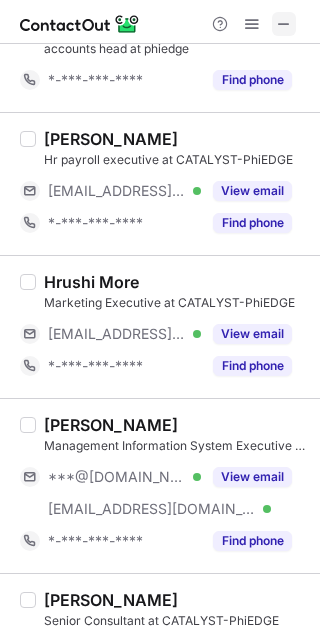 click at bounding box center (284, 24) 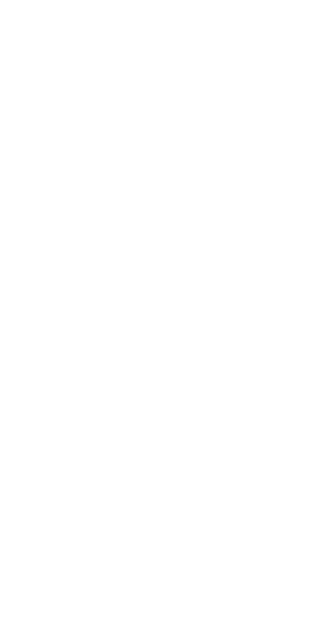 scroll, scrollTop: 0, scrollLeft: 0, axis: both 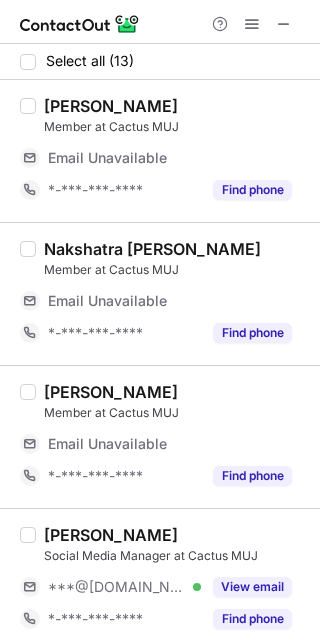 click at bounding box center [252, 24] 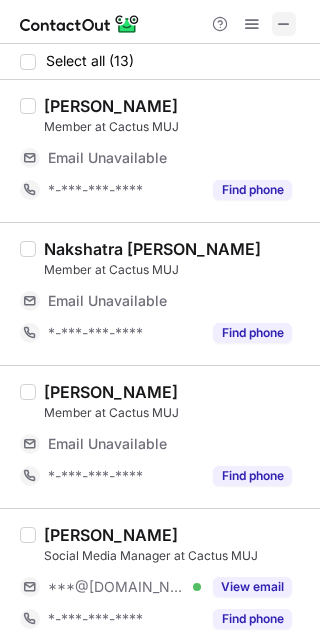 click at bounding box center (284, 24) 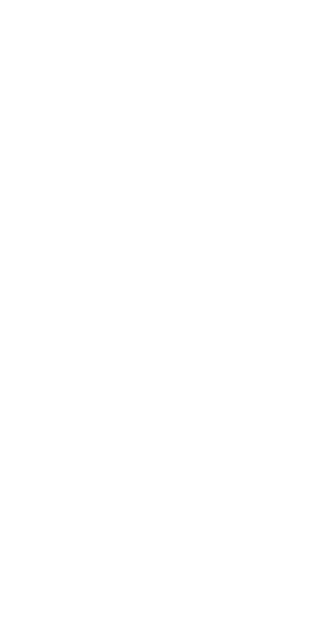 scroll, scrollTop: 0, scrollLeft: 0, axis: both 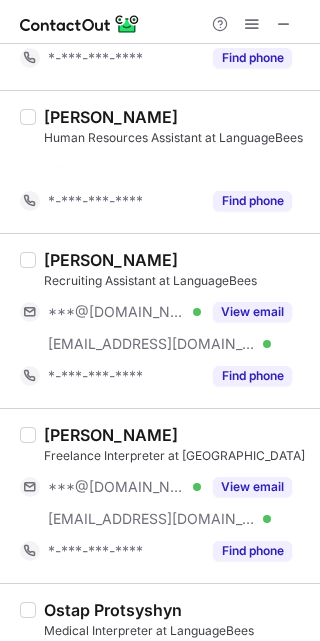 click on "[PERSON_NAME] Recruiting Assistant at LanguageBees ***@[DOMAIN_NAME] Verified [EMAIL_ADDRESS][DOMAIN_NAME] Verified View email *-***-***-**** Find phone" at bounding box center (172, 321) 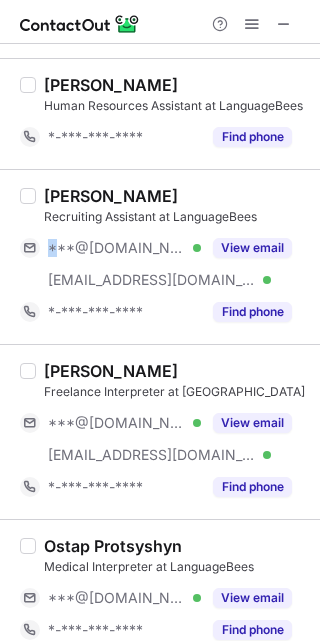 click on "***@[DOMAIN_NAME]" at bounding box center [117, 248] 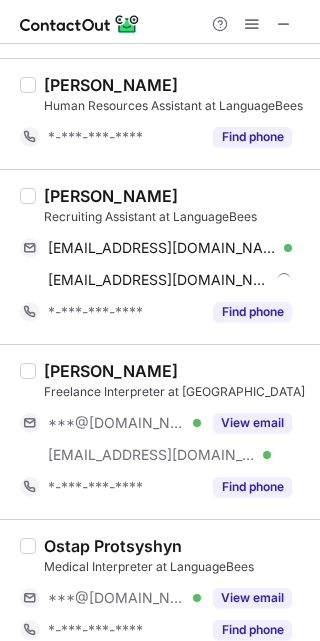 click on "[PERSON_NAME]" at bounding box center (111, 196) 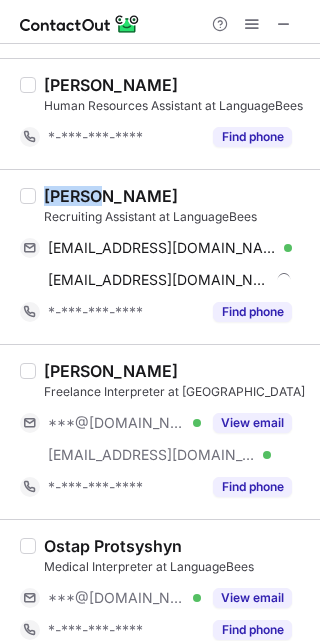 click on "[PERSON_NAME]" at bounding box center [111, 196] 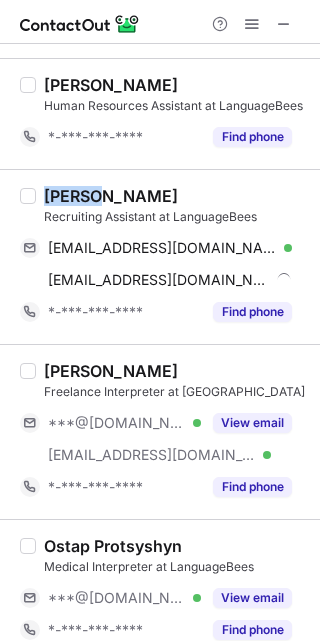 copy on "Hafsa" 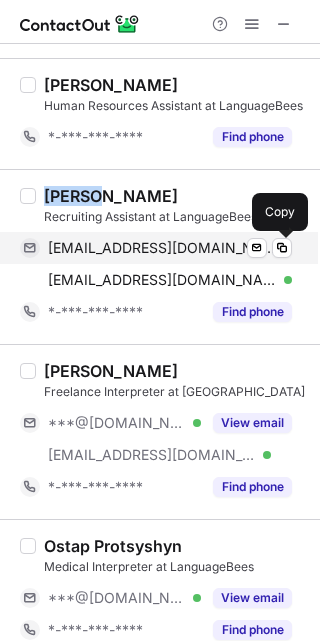 drag, startPoint x: 281, startPoint y: 247, endPoint x: 296, endPoint y: 259, distance: 19.209373 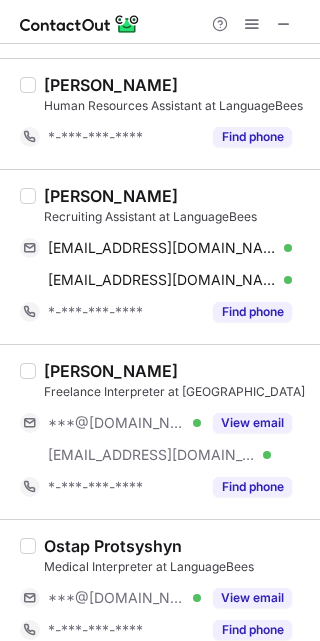 click on "[EMAIL_ADDRESS][DOMAIN_NAME] Verified Send email Copied! [EMAIL_ADDRESS][DOMAIN_NAME] Verified Send email Copy" at bounding box center (164, 264) 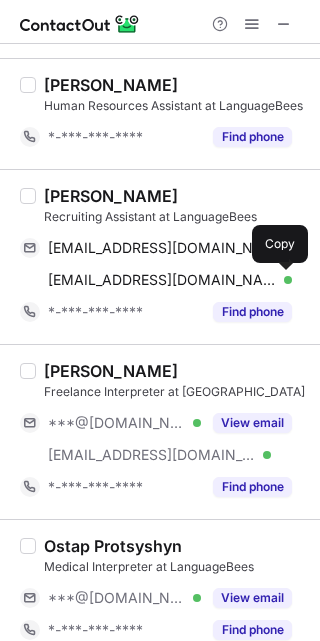 drag, startPoint x: 275, startPoint y: 281, endPoint x: 314, endPoint y: 309, distance: 48.010414 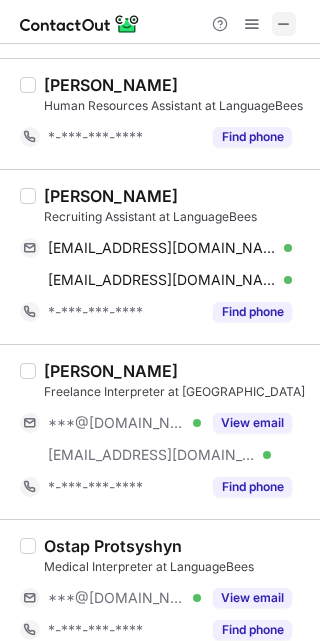 click at bounding box center [284, 24] 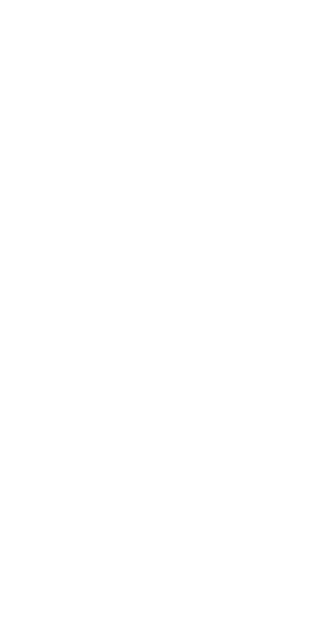 scroll, scrollTop: 0, scrollLeft: 0, axis: both 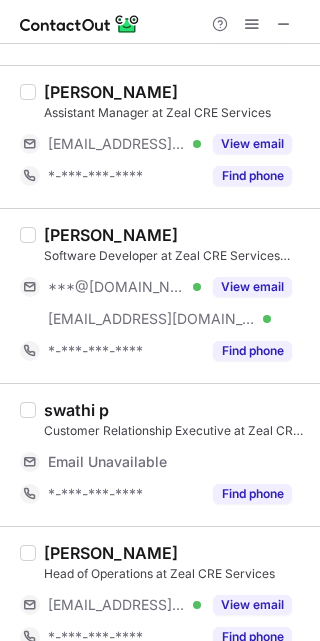 click on "[PERSON_NAME]" at bounding box center (111, 235) 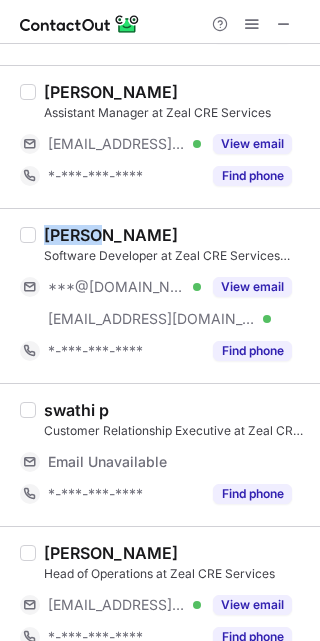 copy on "Sneka" 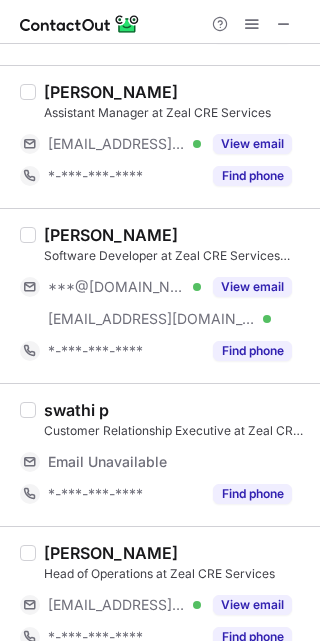 click on "[PERSON_NAME] Software Developer at Zeal CRE Services Private Limited ***@[DOMAIN_NAME] Verified [EMAIL_ADDRESS][DOMAIN_NAME] Verified View email *-***-***-**** Find phone" at bounding box center [172, 296] 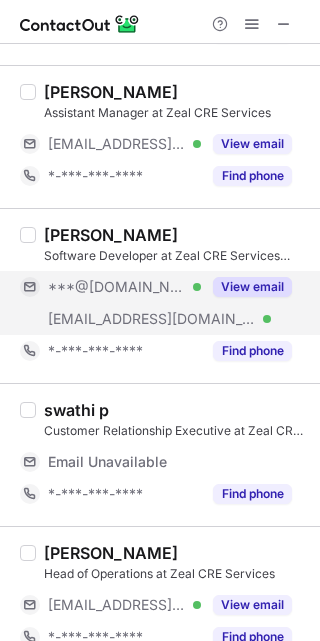 click on "View email" at bounding box center [252, 287] 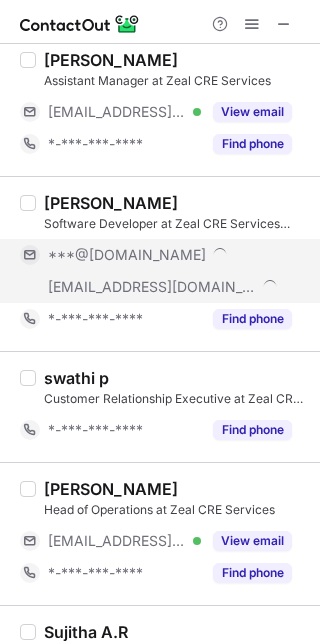 scroll, scrollTop: 268, scrollLeft: 0, axis: vertical 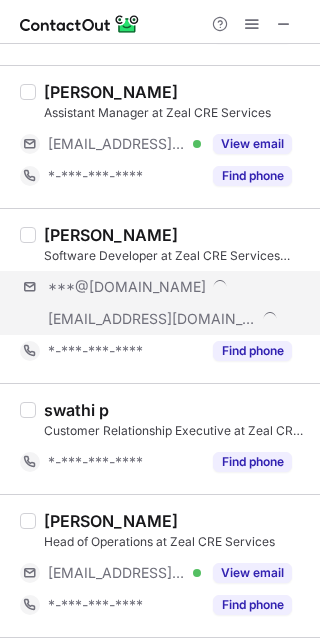 click on "***@gmail.com ***@zealcre.com" at bounding box center (164, 303) 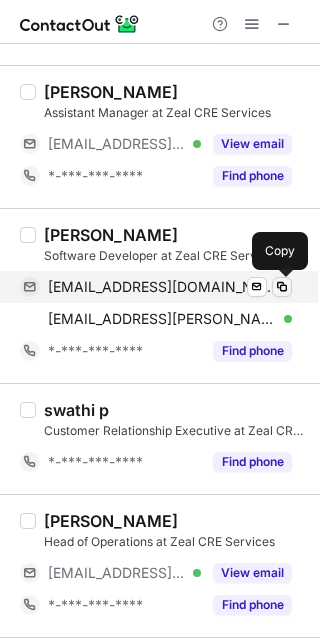 click at bounding box center [282, 287] 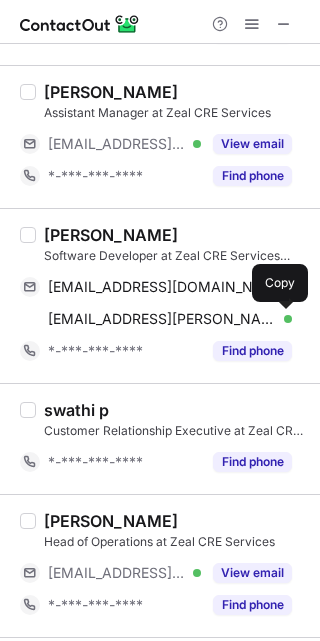 drag, startPoint x: 282, startPoint y: 325, endPoint x: 318, endPoint y: 397, distance: 80.49844 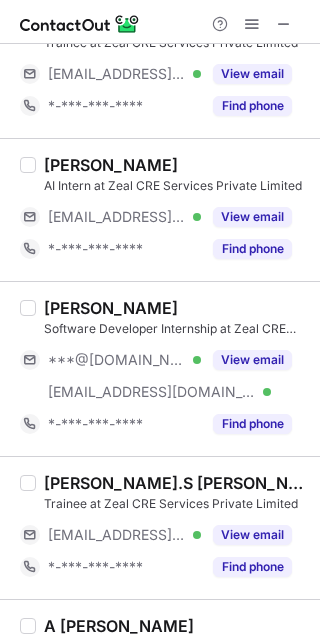 scroll, scrollTop: 1650, scrollLeft: 0, axis: vertical 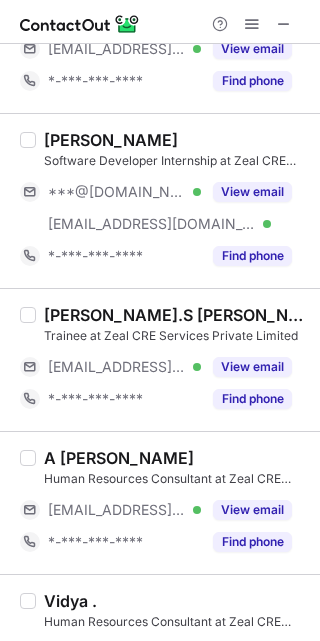 click on "Mohamed Sharfath" at bounding box center (111, 140) 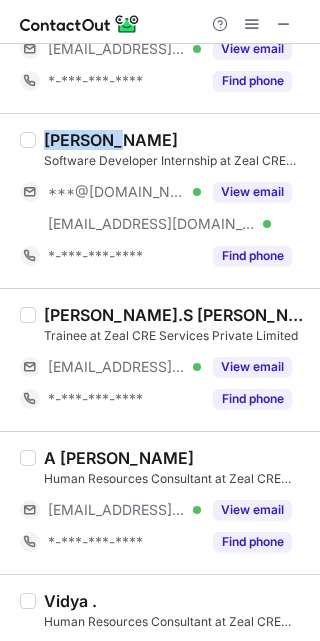 click on "Mohamed Sharfath" at bounding box center [111, 140] 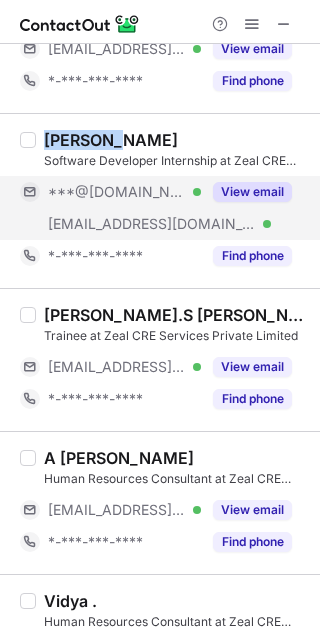 copy on "Mohamed" 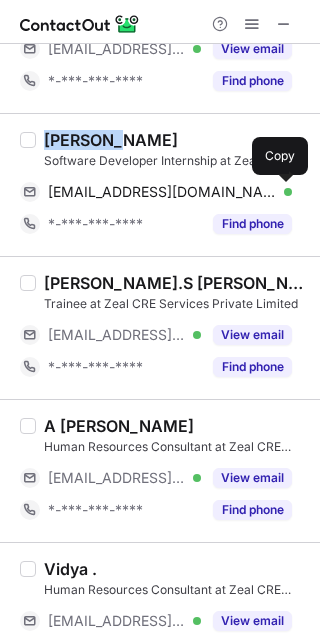 drag, startPoint x: 275, startPoint y: 194, endPoint x: 302, endPoint y: 246, distance: 58.59181 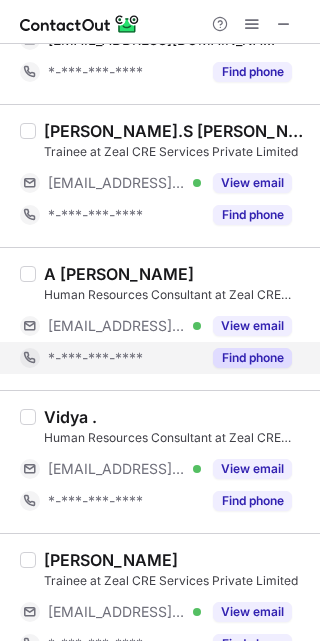 scroll, scrollTop: 1837, scrollLeft: 0, axis: vertical 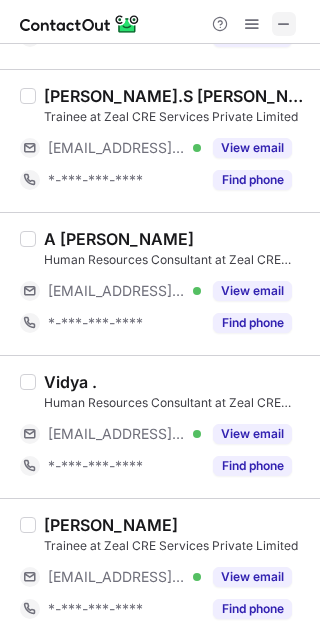 click at bounding box center (284, 24) 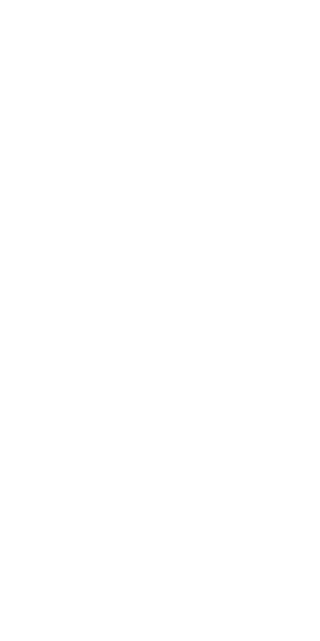 scroll, scrollTop: 0, scrollLeft: 0, axis: both 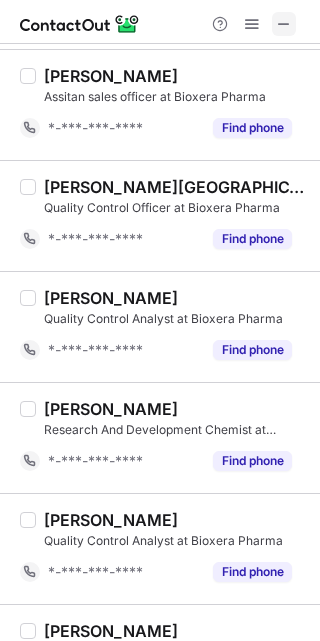 click at bounding box center [284, 24] 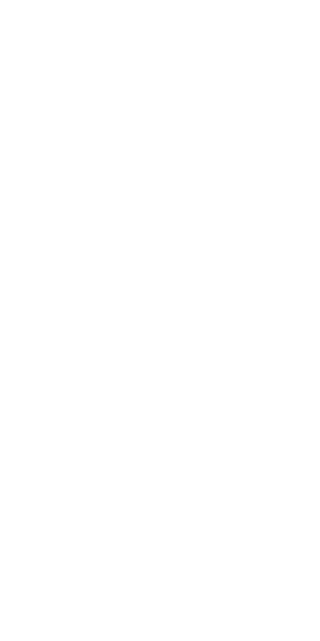 scroll, scrollTop: 0, scrollLeft: 0, axis: both 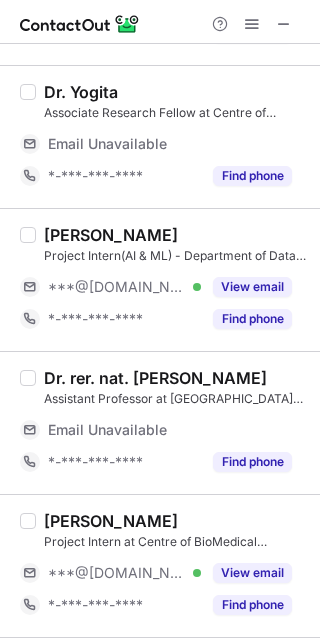 click on "Pallak Arora" at bounding box center [111, 235] 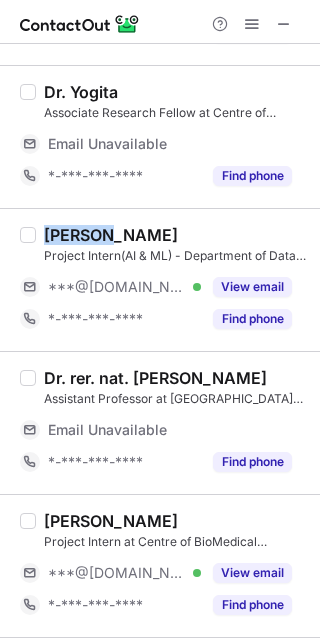 click on "Pallak Arora" at bounding box center (111, 235) 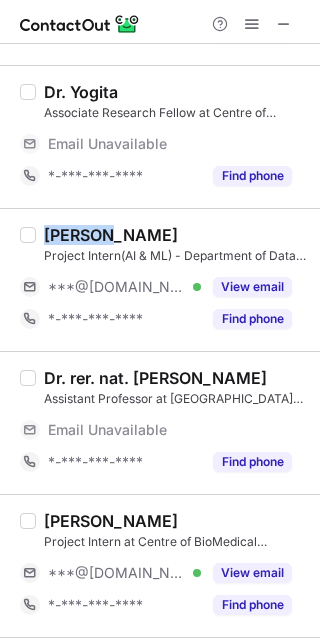 copy on "Pallak" 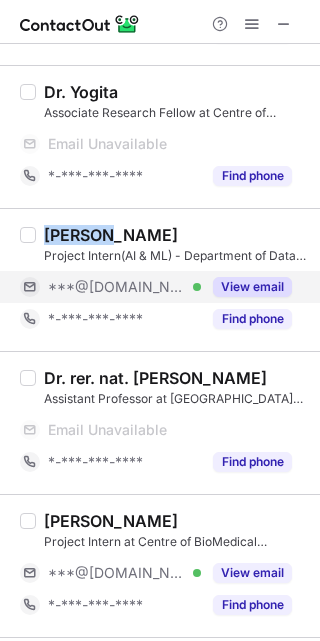 click on "View email" at bounding box center [252, 287] 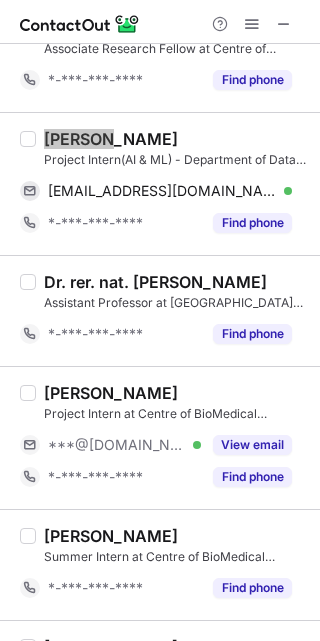 scroll, scrollTop: 268, scrollLeft: 0, axis: vertical 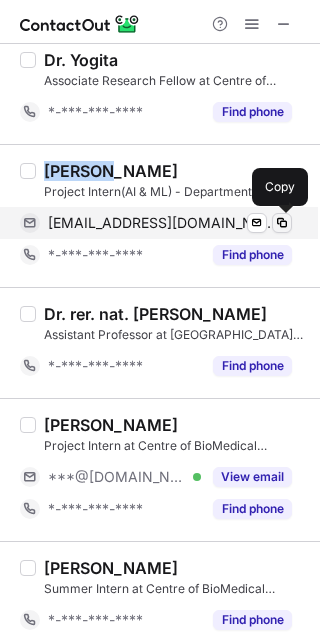 click at bounding box center (282, 223) 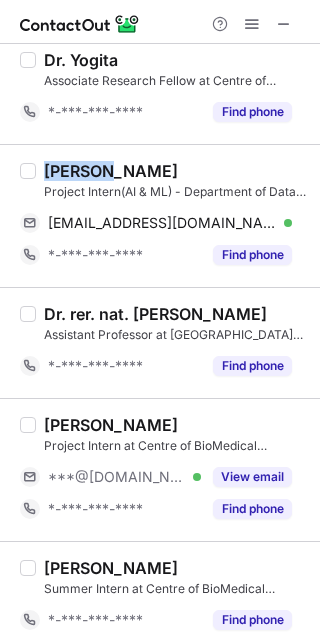 click on "Liana Arora" at bounding box center (111, 425) 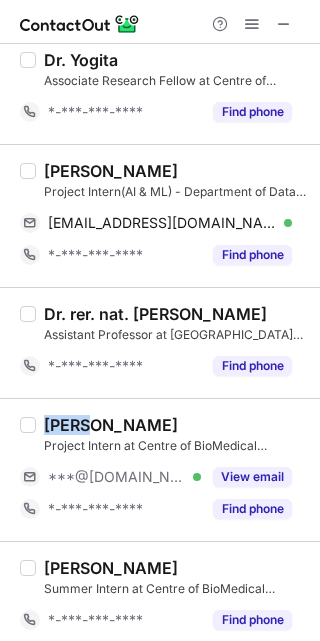 click on "Liana Arora" at bounding box center (111, 425) 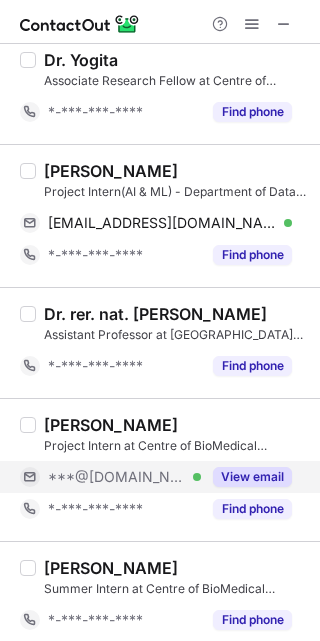drag, startPoint x: 248, startPoint y: 488, endPoint x: 291, endPoint y: 478, distance: 44.14748 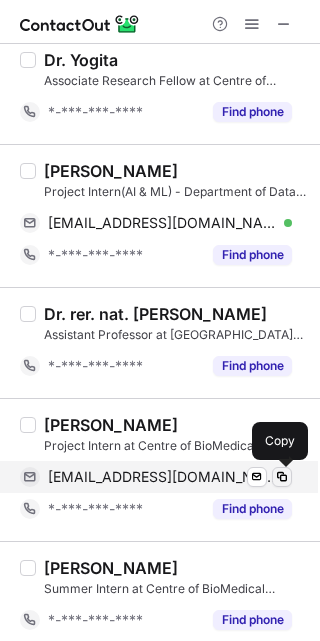 click at bounding box center [282, 477] 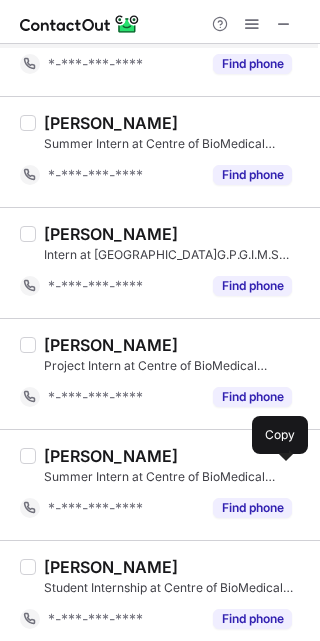 scroll, scrollTop: 718, scrollLeft: 0, axis: vertical 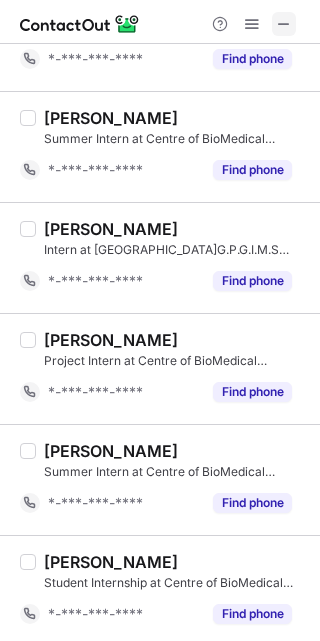 click at bounding box center (284, 24) 